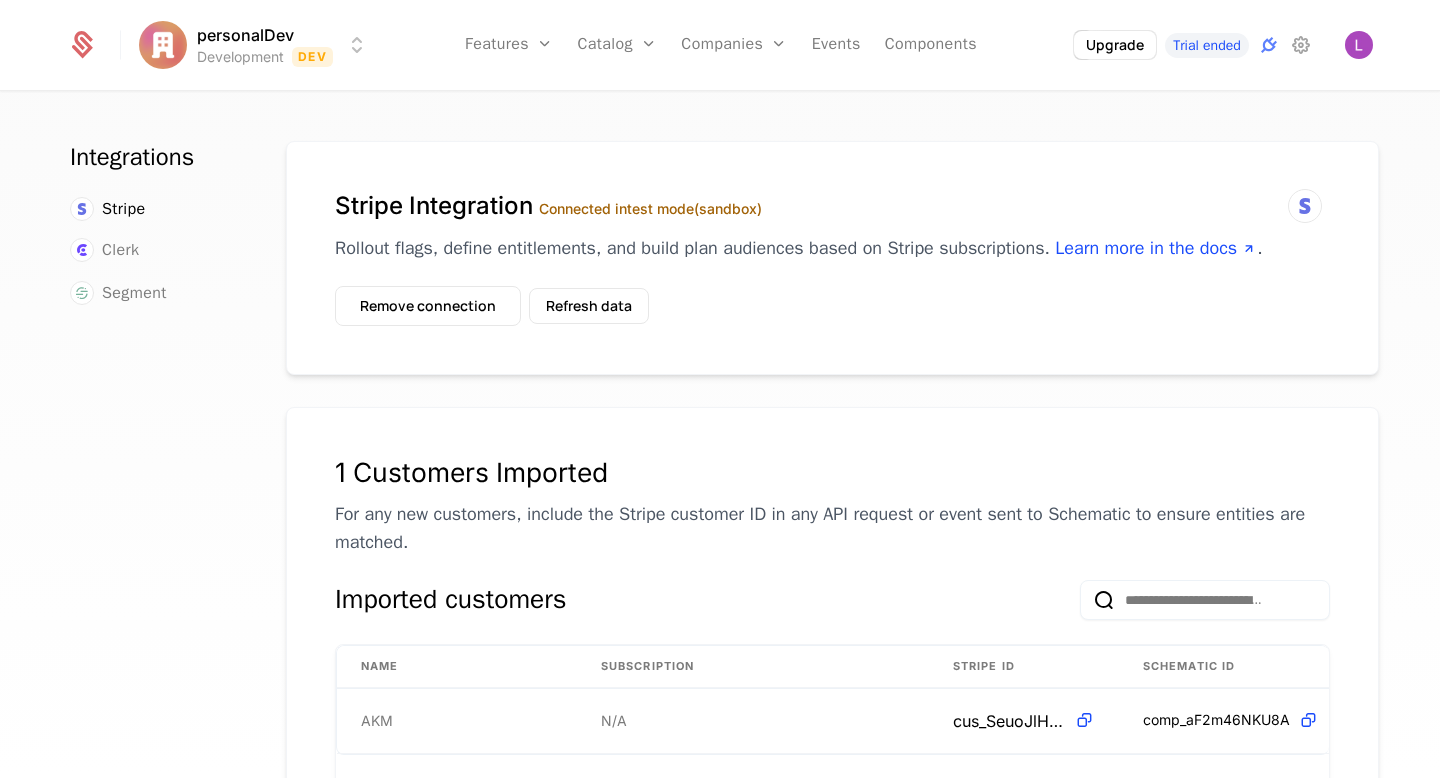 scroll, scrollTop: 0, scrollLeft: 0, axis: both 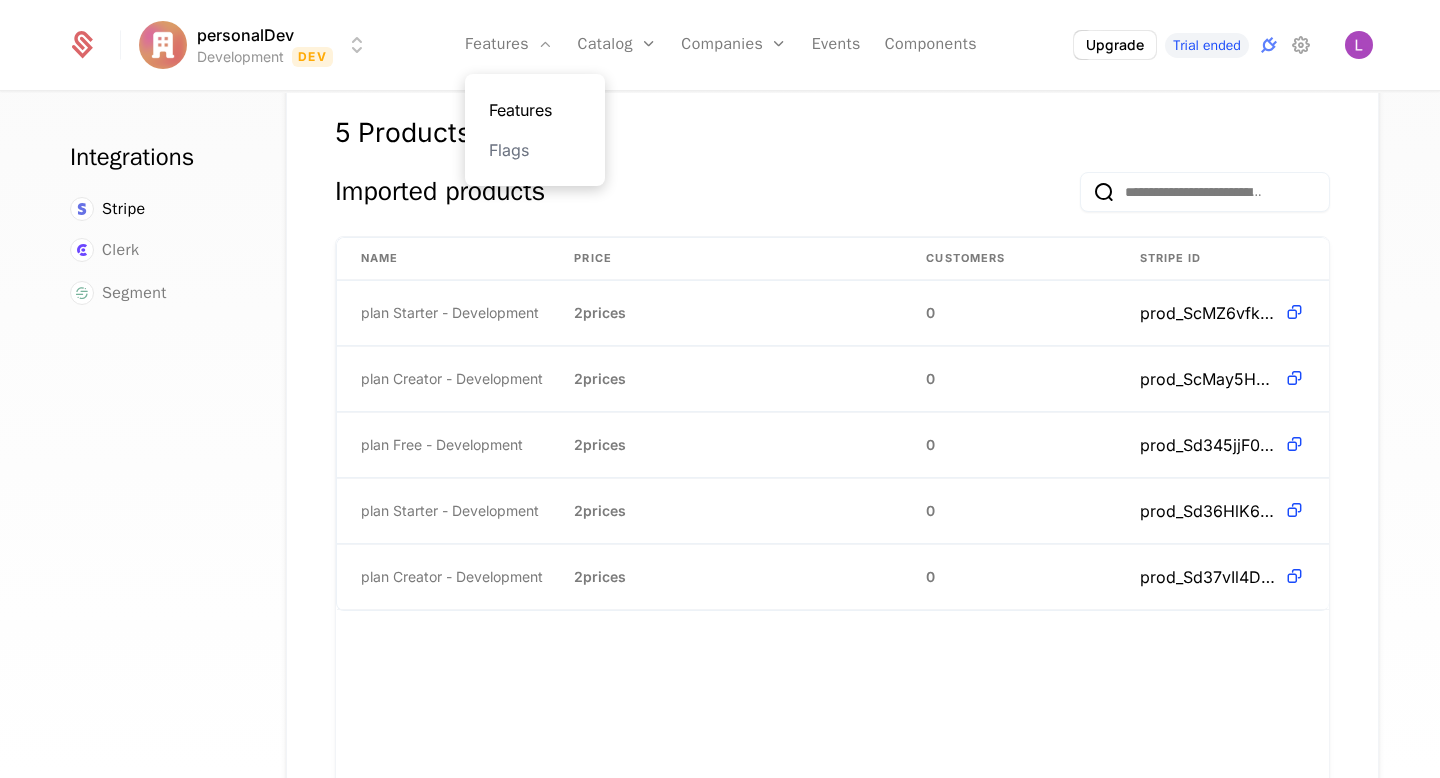 click on "Features" at bounding box center (535, 110) 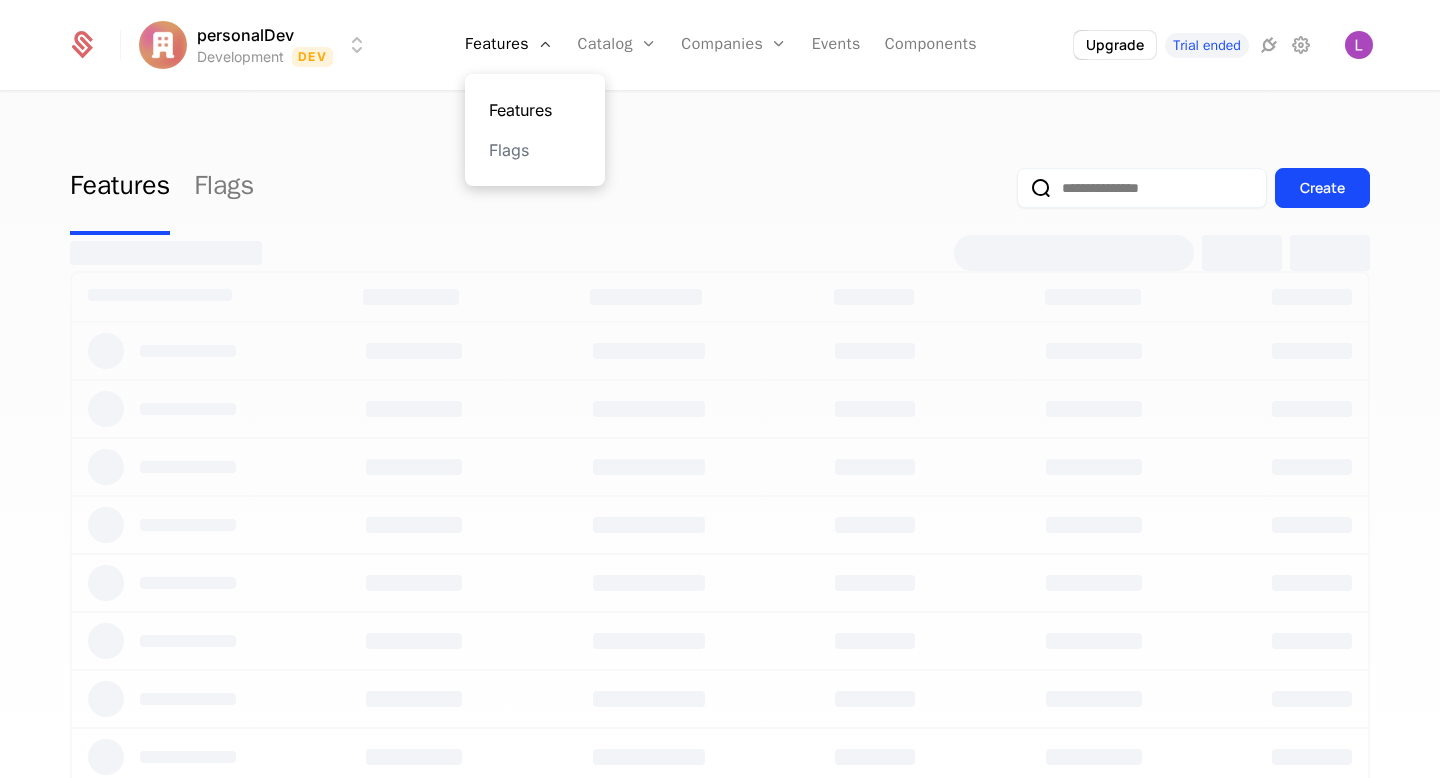 select on "**" 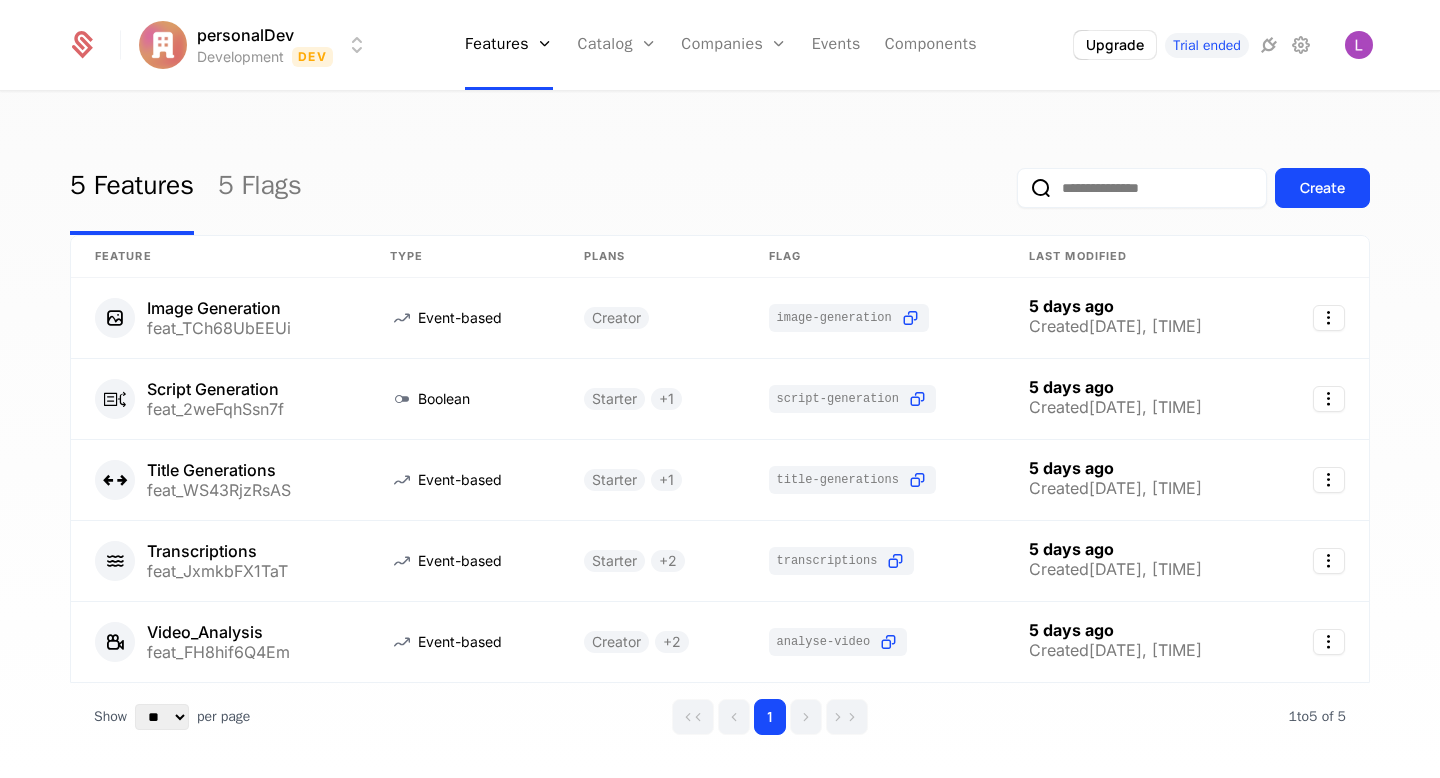 click on "5 Features 5 Flags Create" at bounding box center (720, 188) 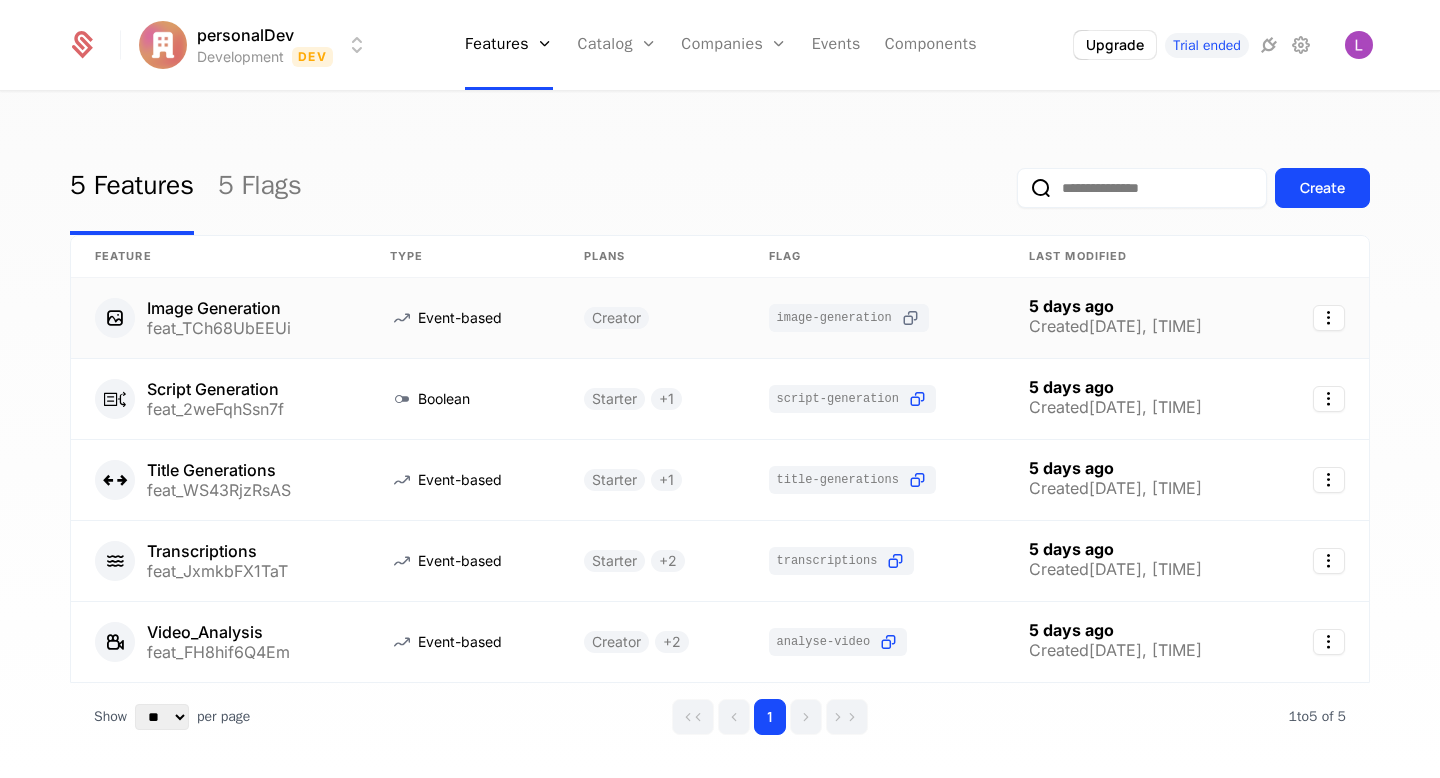 click at bounding box center (910, 318) 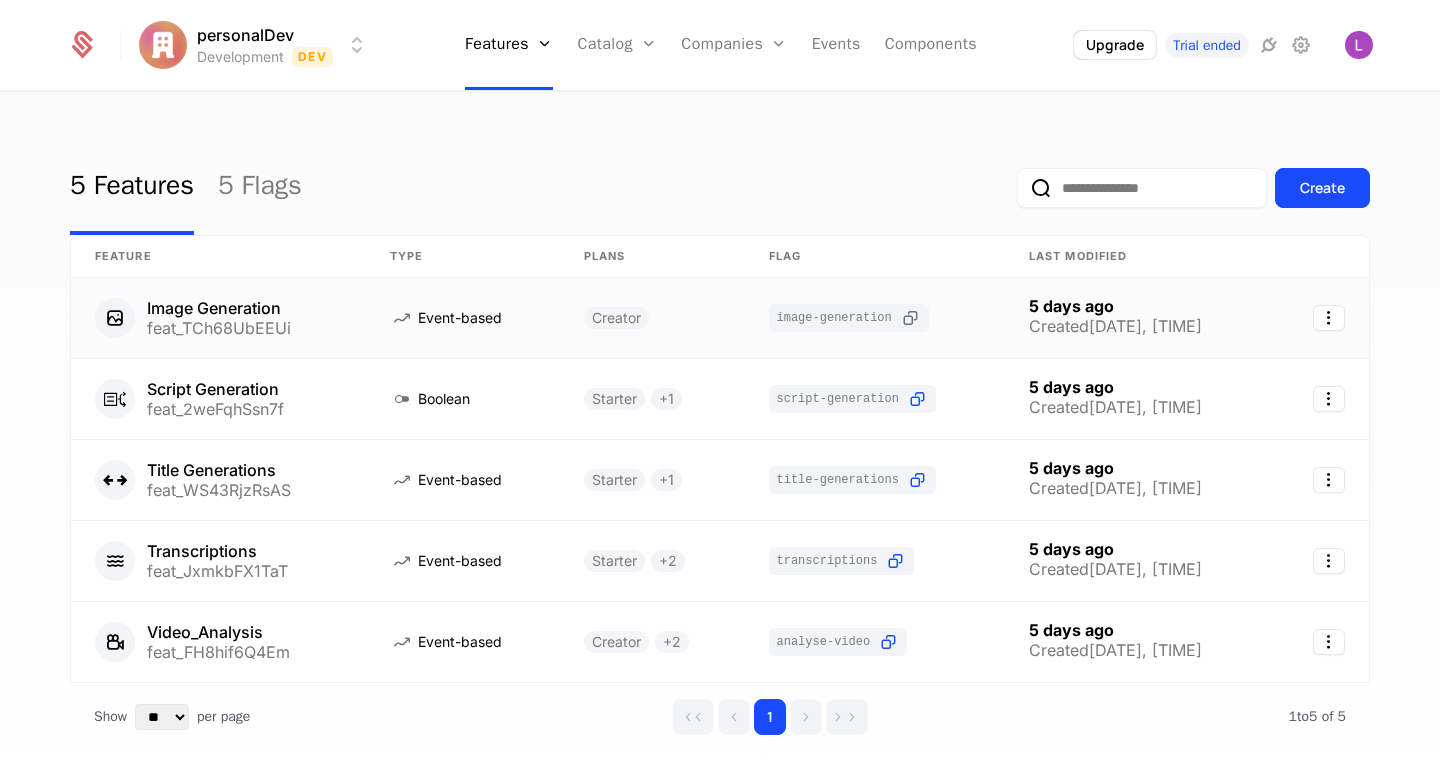 click at bounding box center (910, 318) 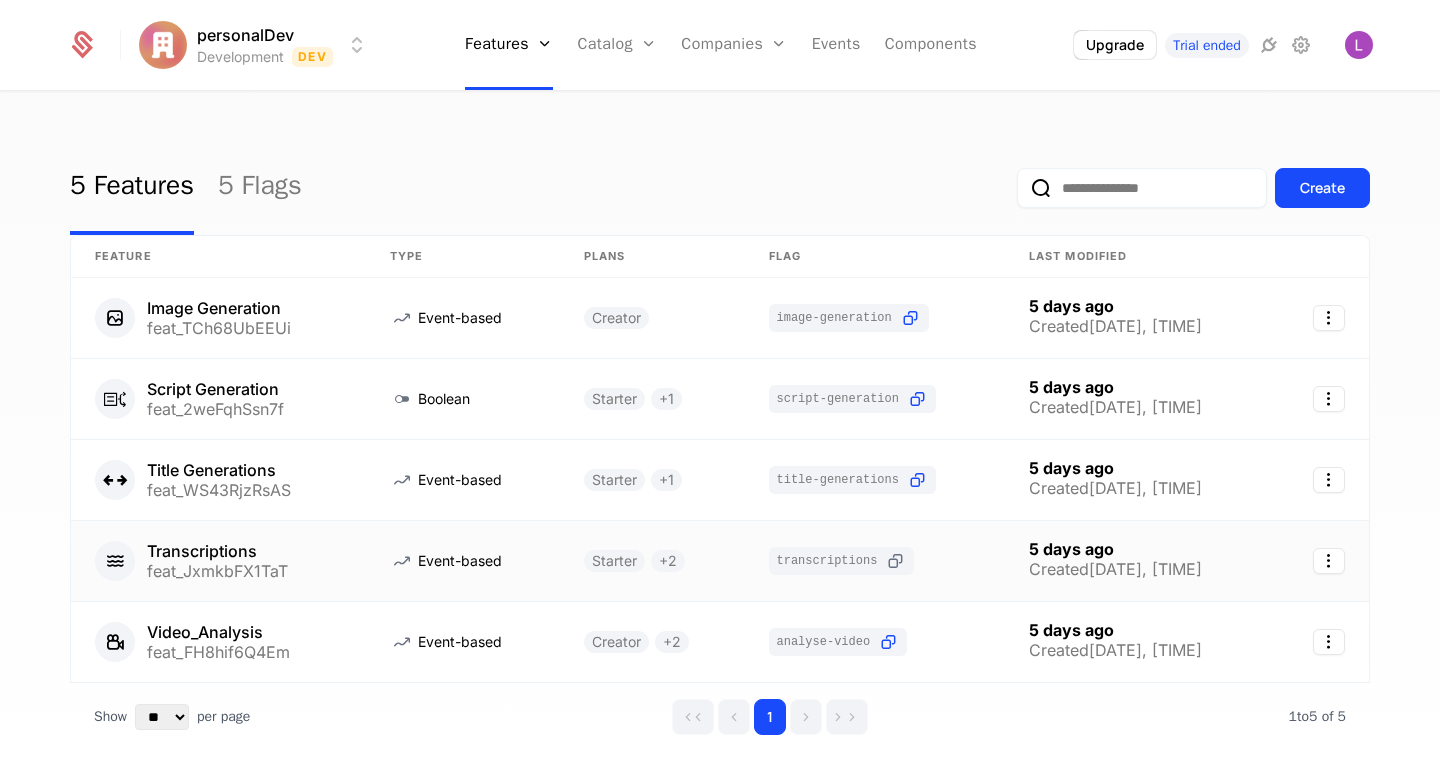 click at bounding box center [895, 561] 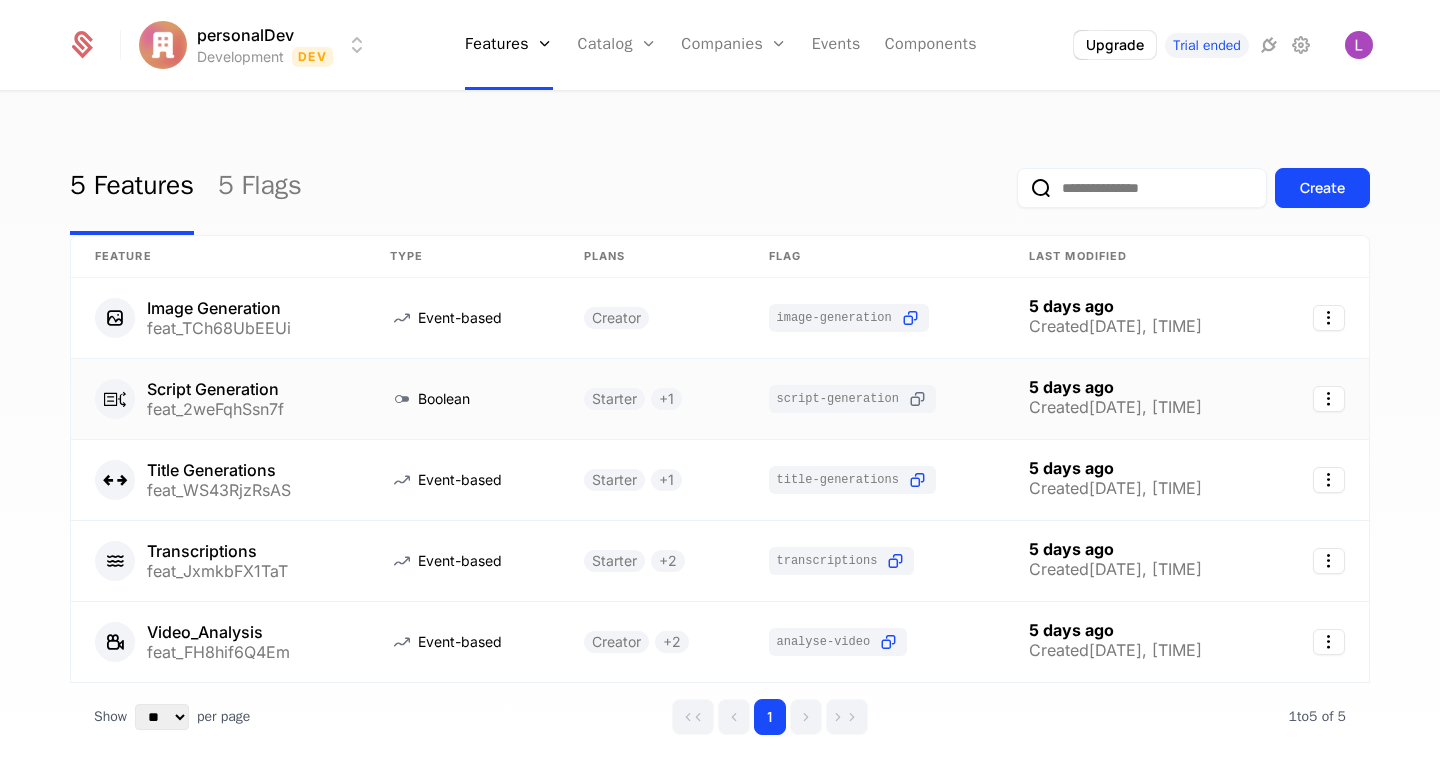 click at bounding box center (917, 399) 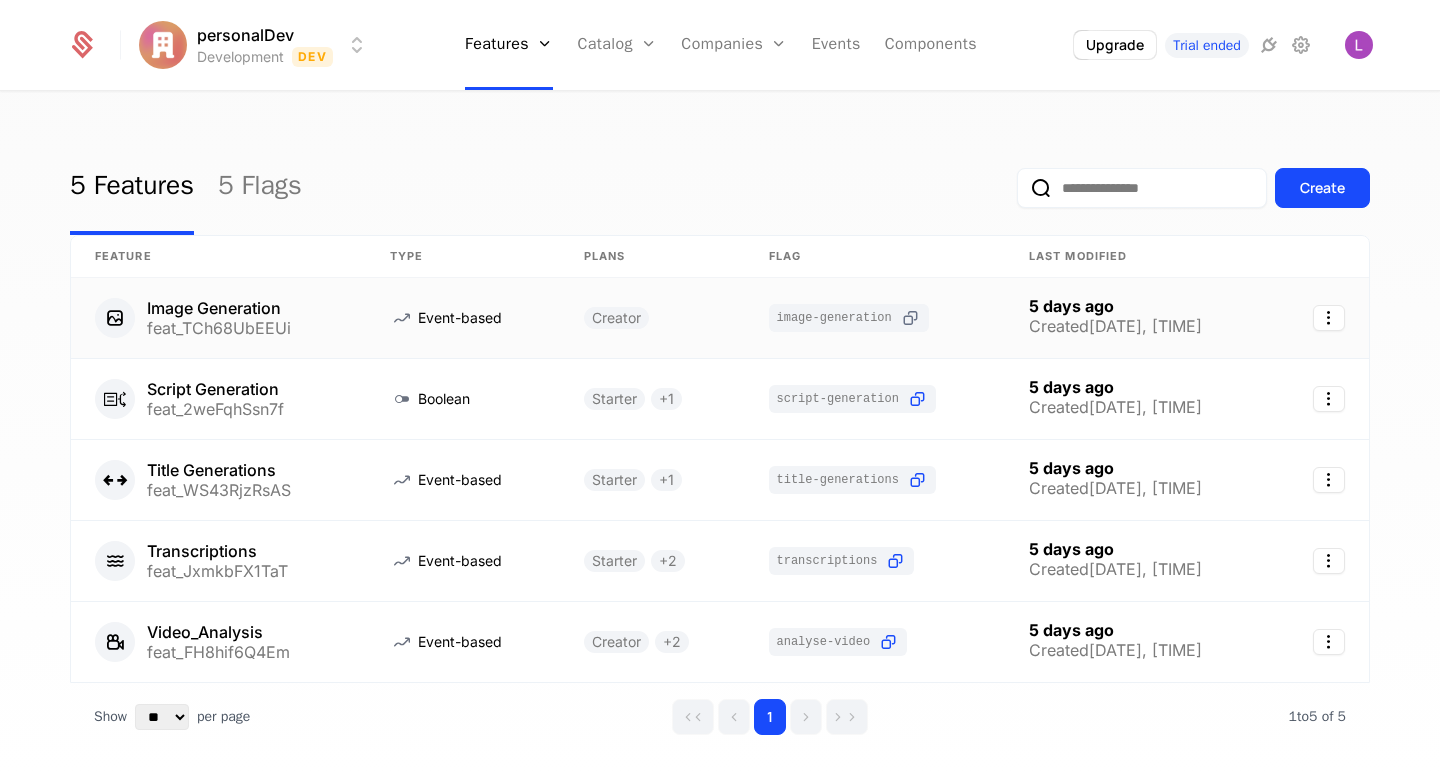 click at bounding box center [910, 318] 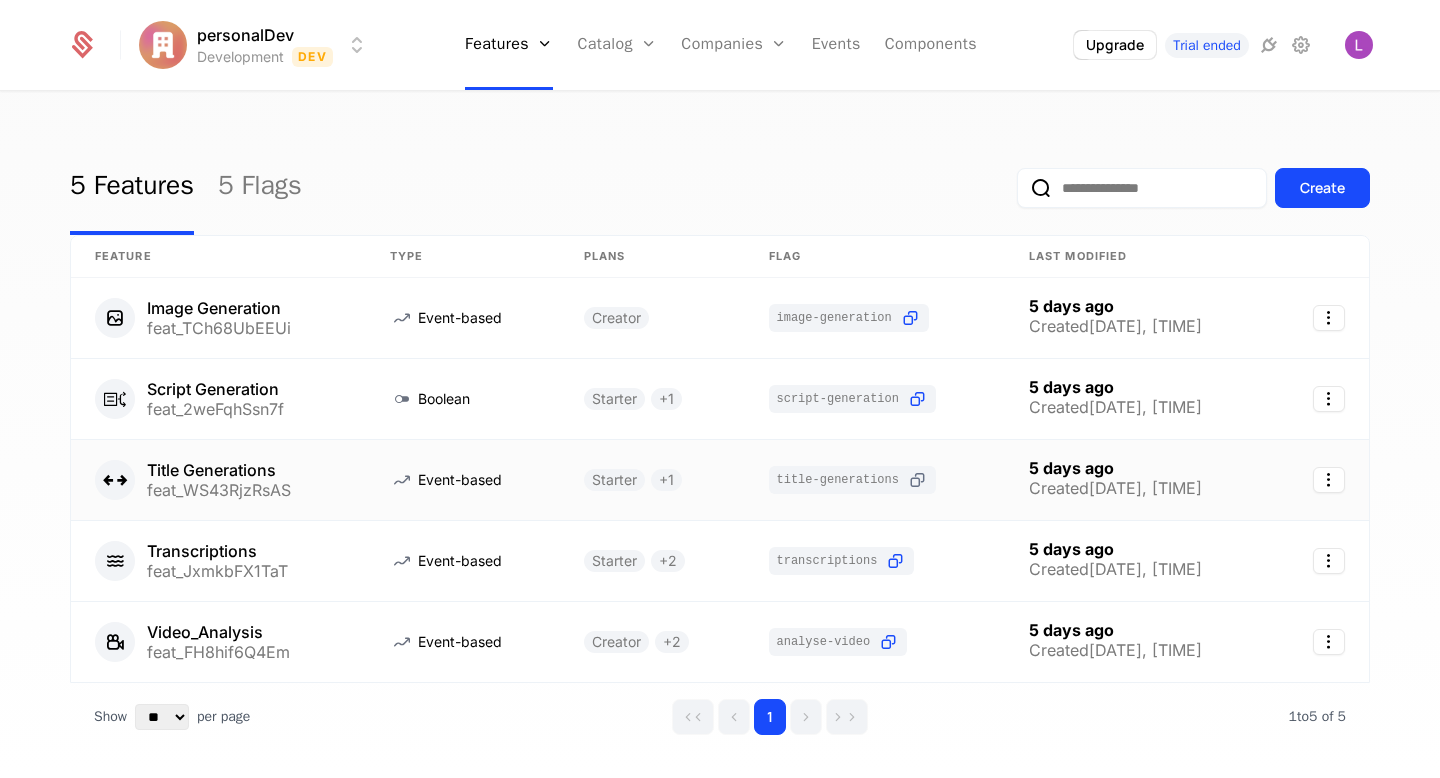 click at bounding box center [917, 480] 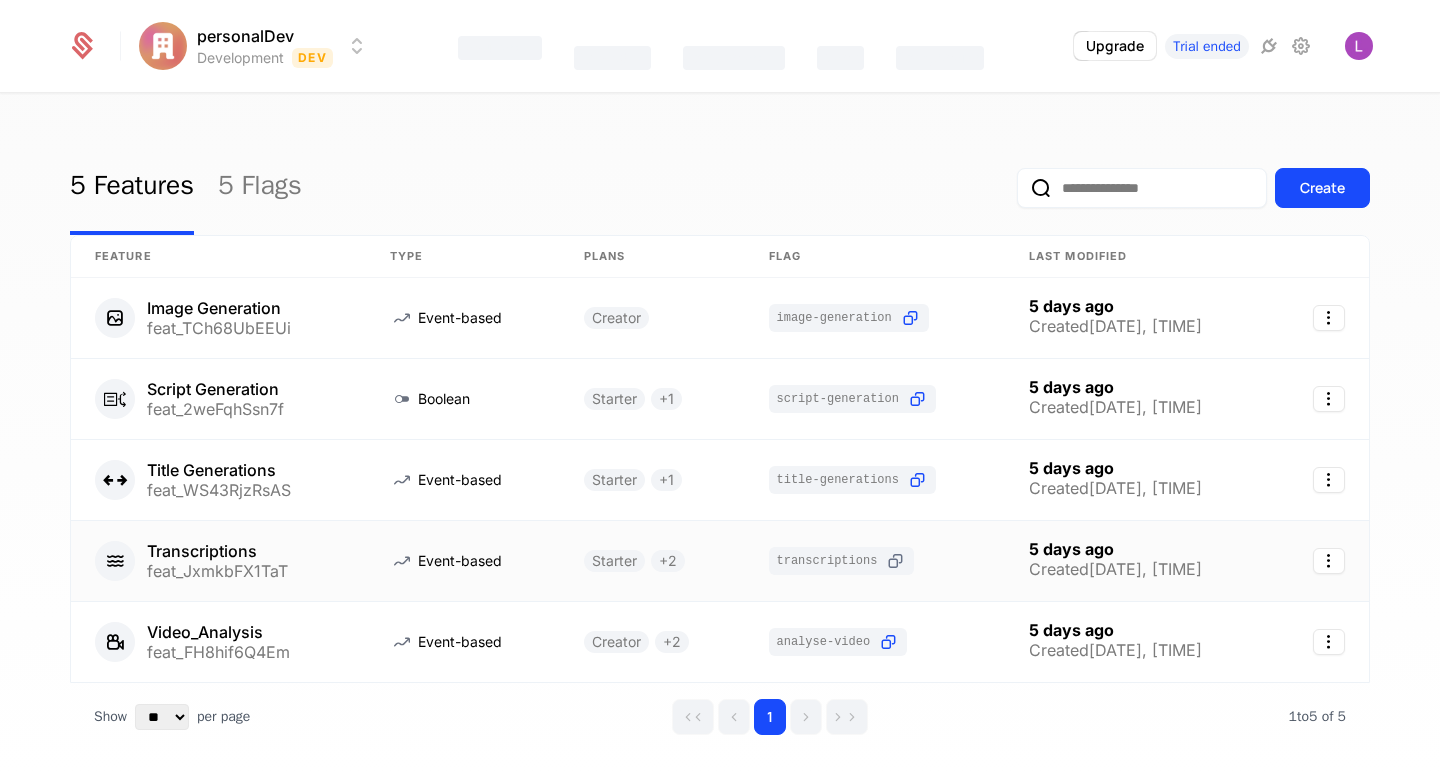 click at bounding box center [895, 561] 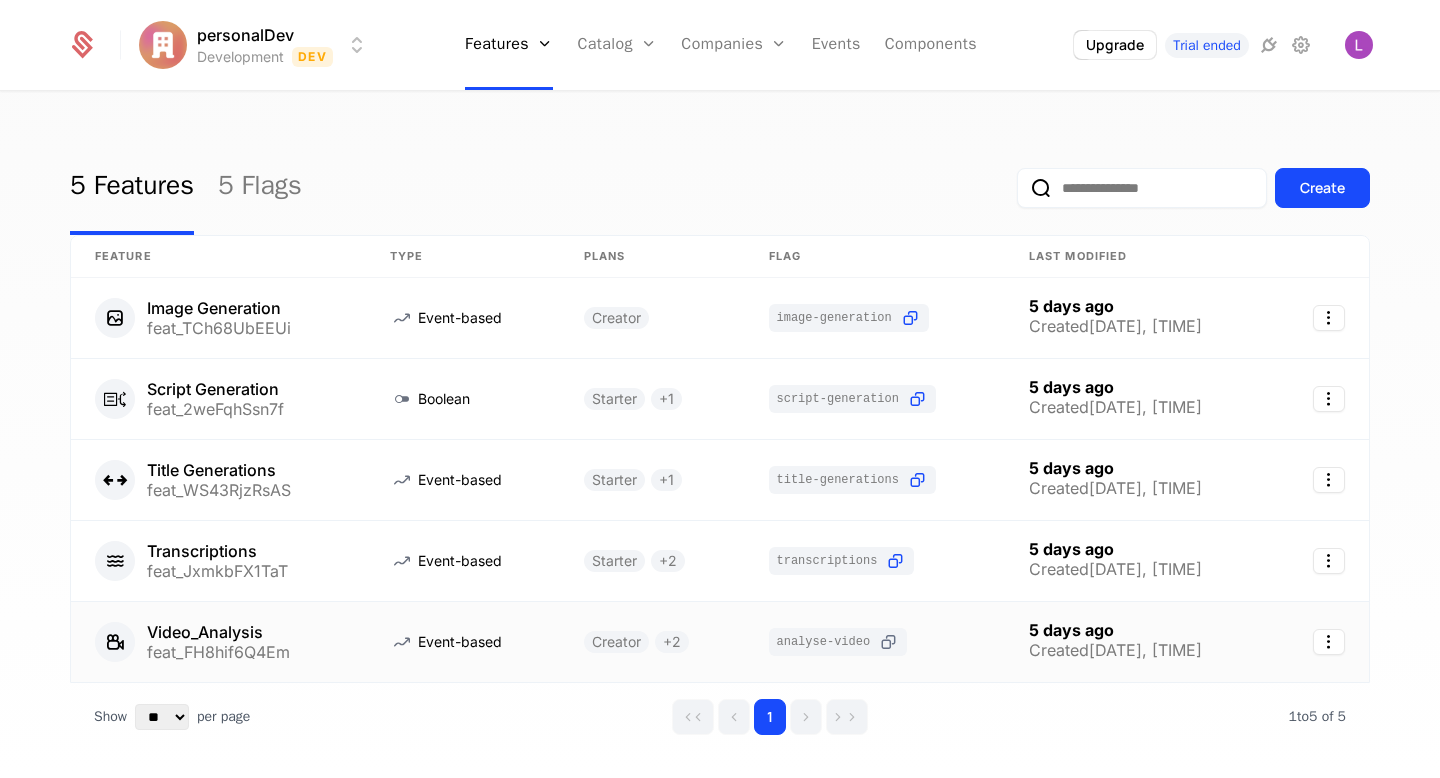 click at bounding box center (888, 642) 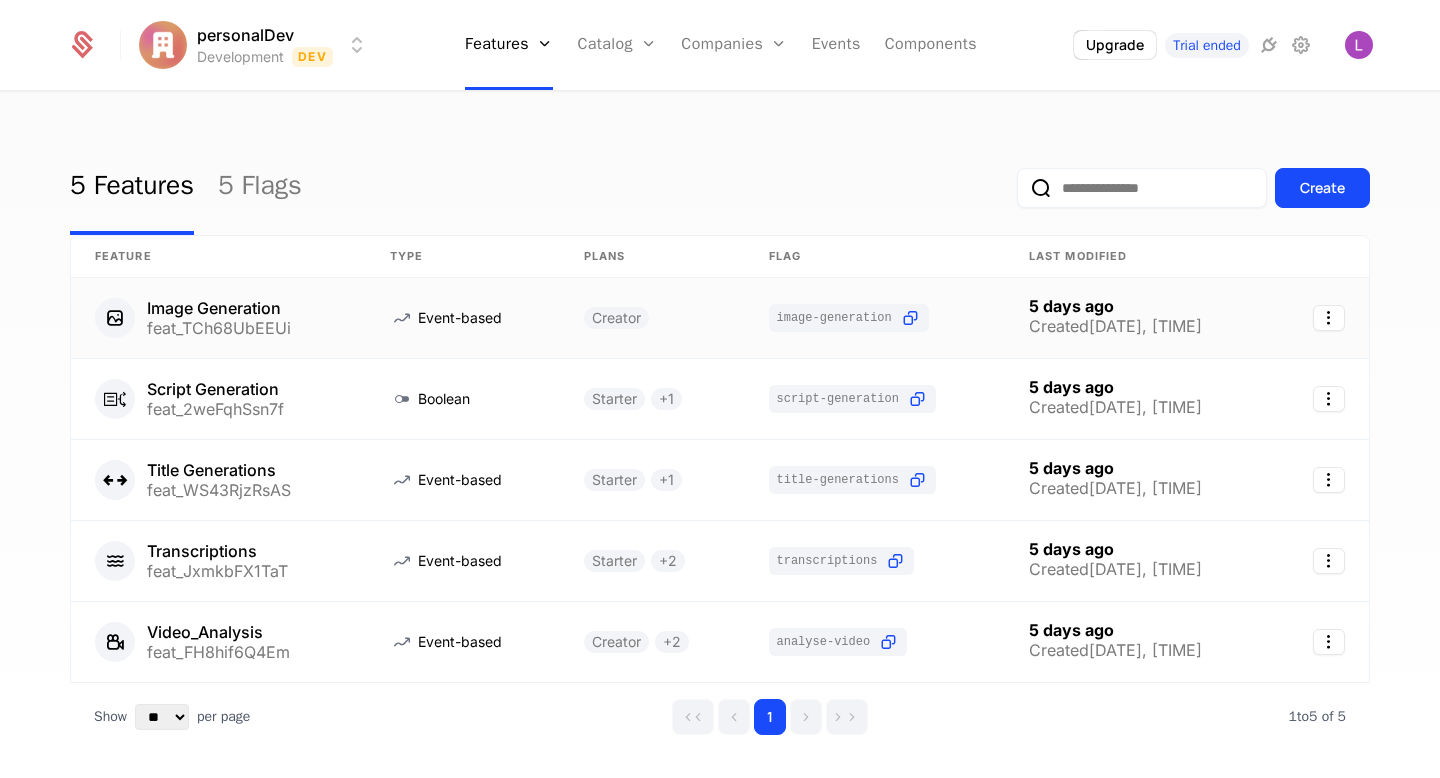 click on "feat_TCh68UbEEUi" at bounding box center [219, 328] 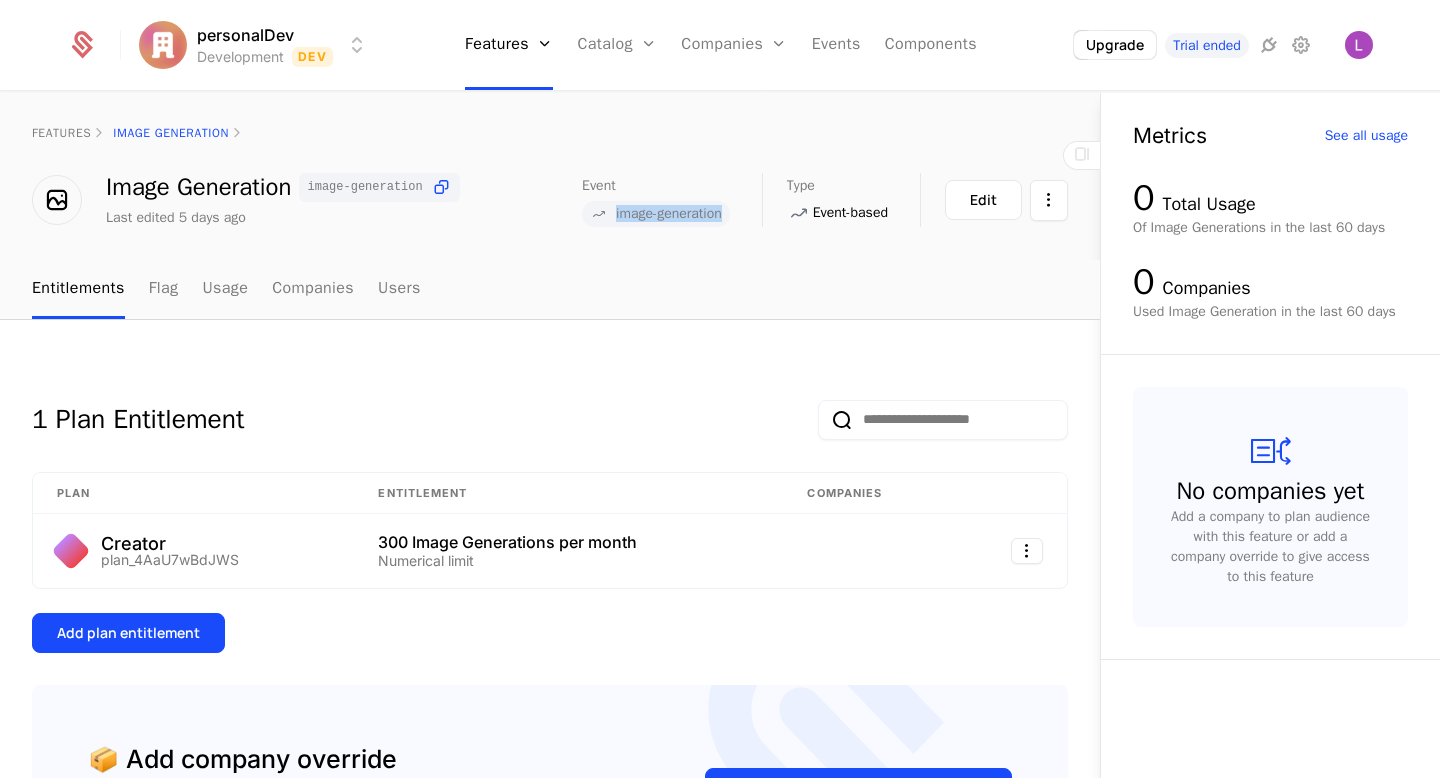 drag, startPoint x: 601, startPoint y: 211, endPoint x: 715, endPoint y: 208, distance: 114.03947 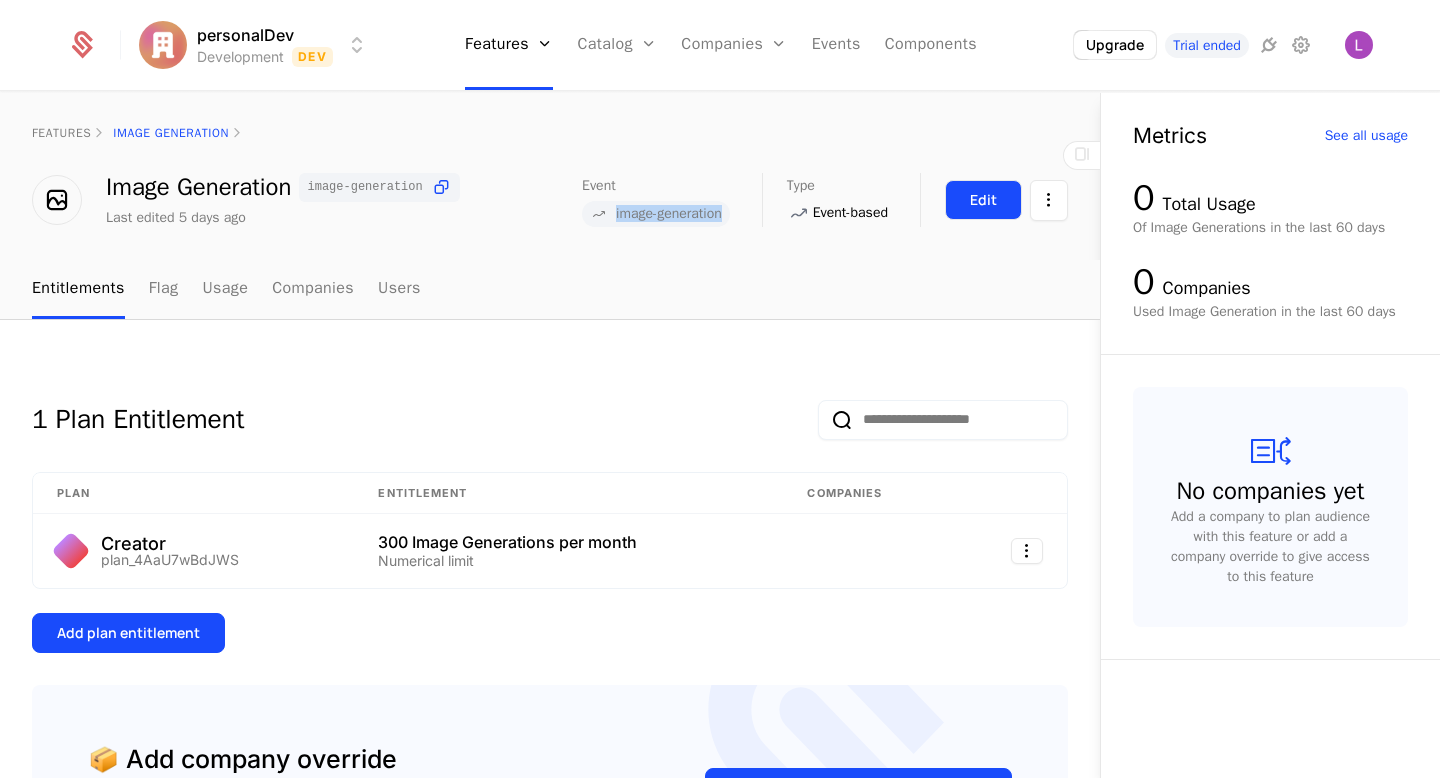 click on "Edit" at bounding box center (983, 200) 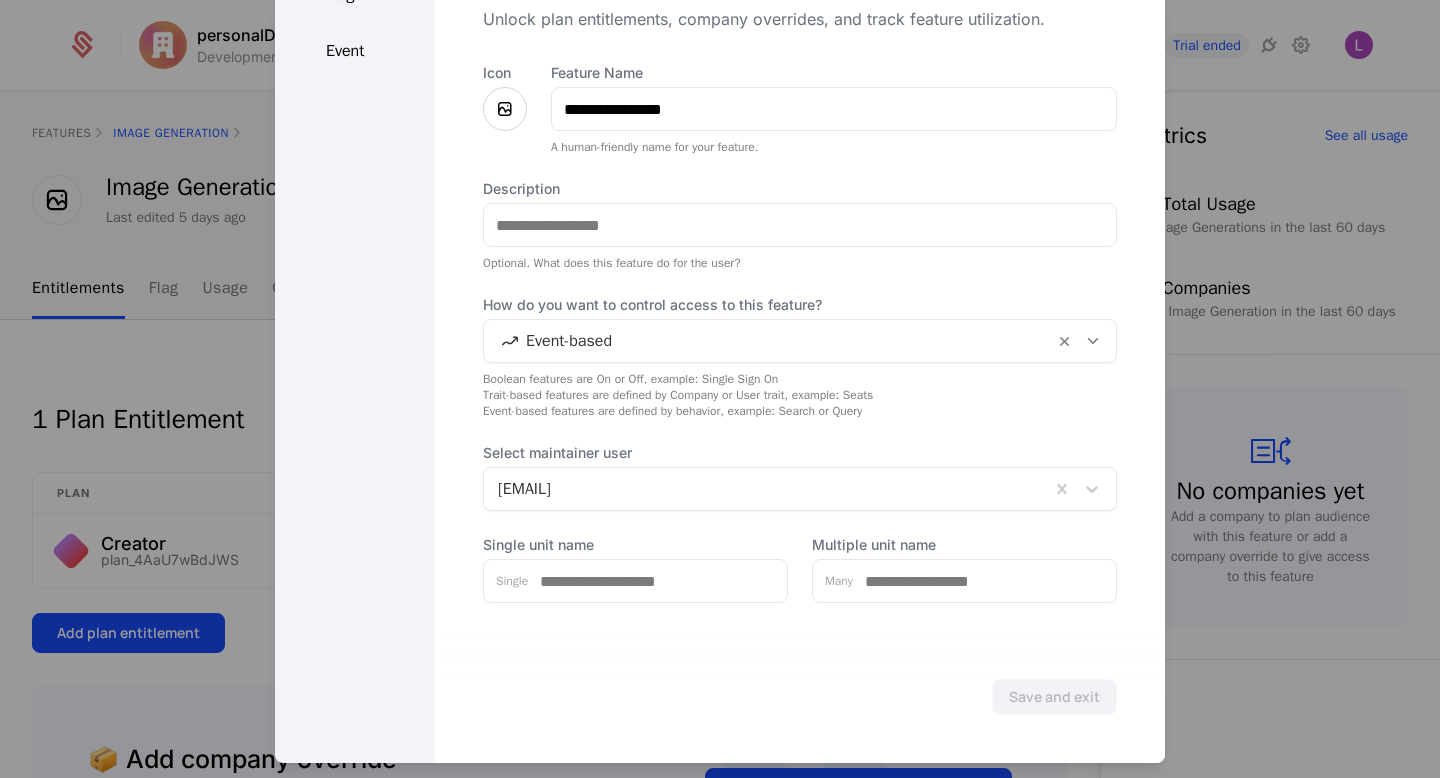 scroll, scrollTop: 0, scrollLeft: 0, axis: both 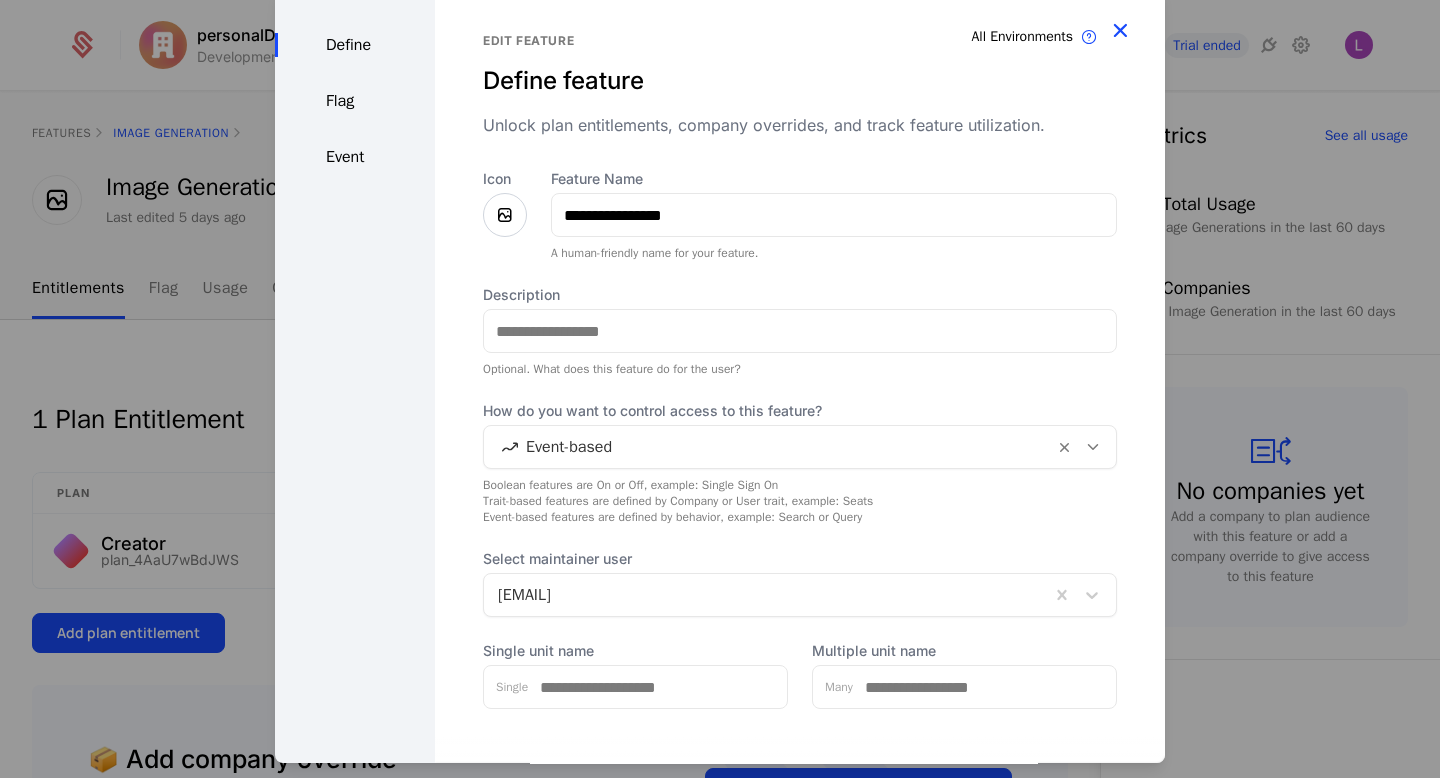 click at bounding box center (1120, 30) 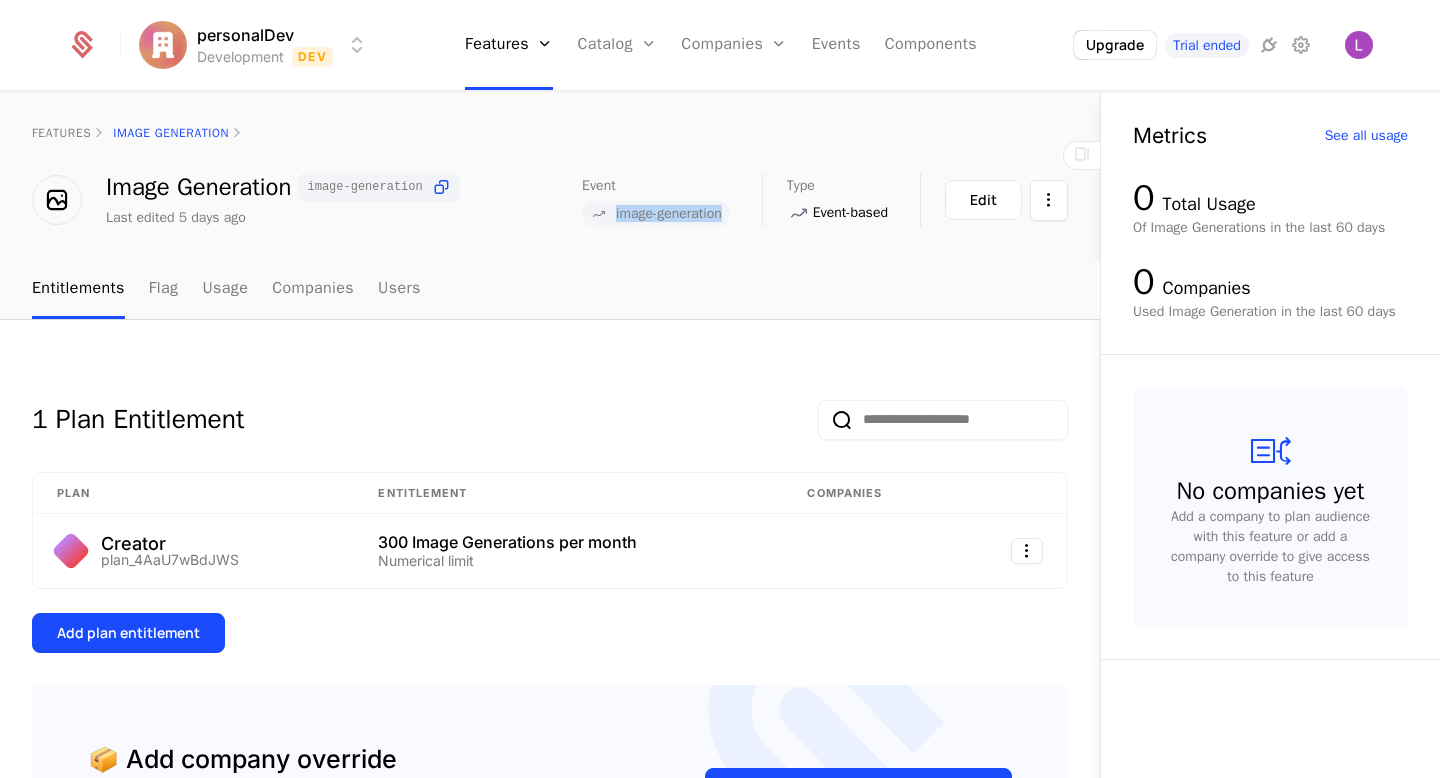 click on "image-generation" at bounding box center (669, 214) 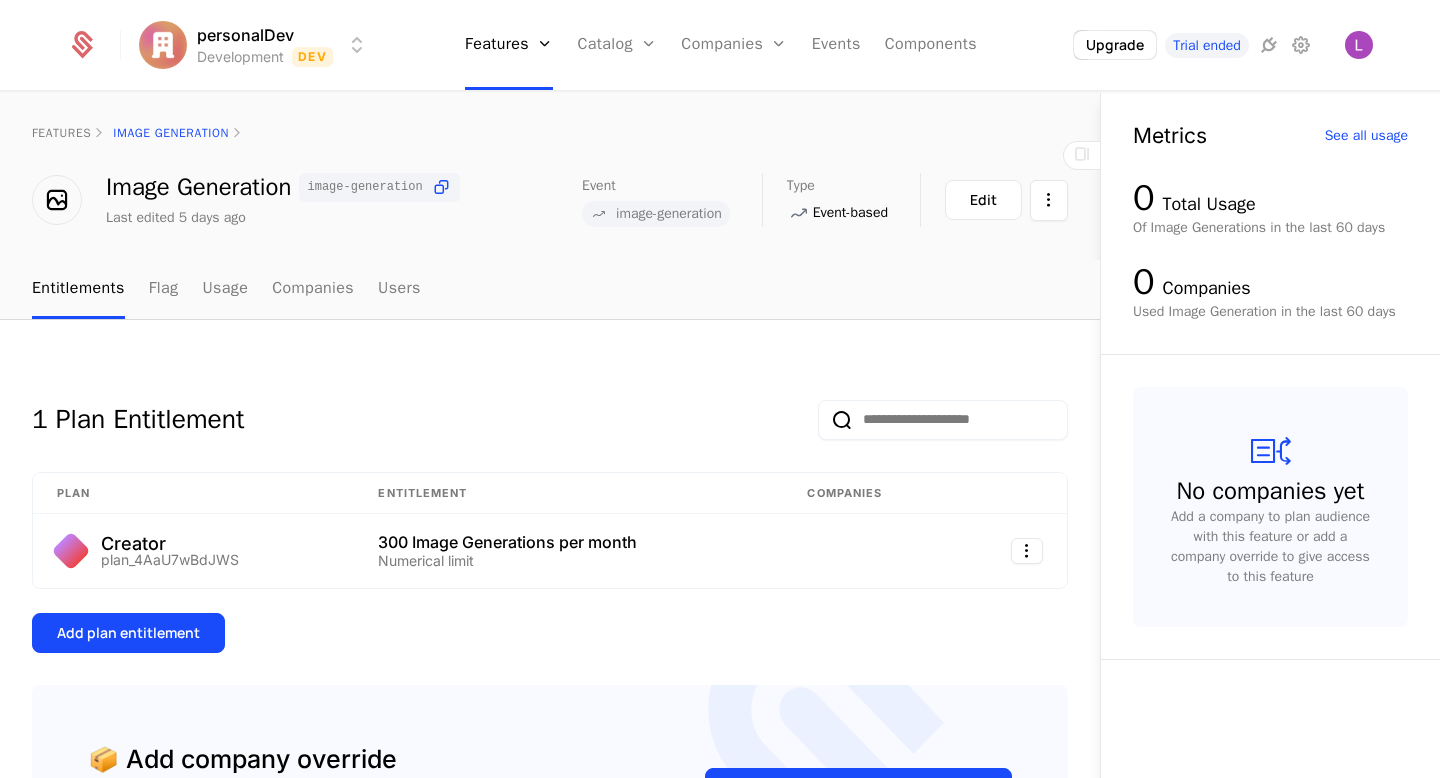 click on "image-generation" at bounding box center [669, 214] 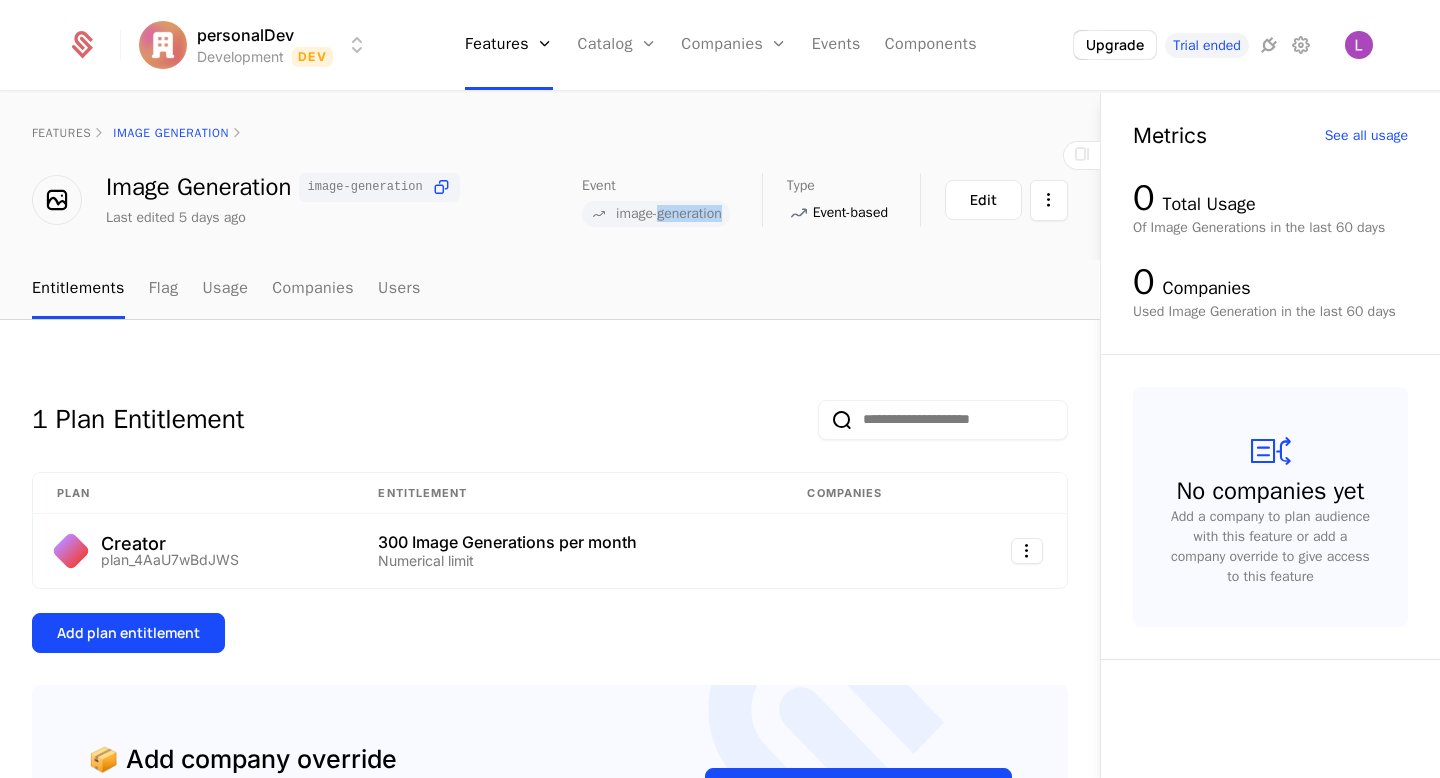 click on "image-generation" at bounding box center [669, 214] 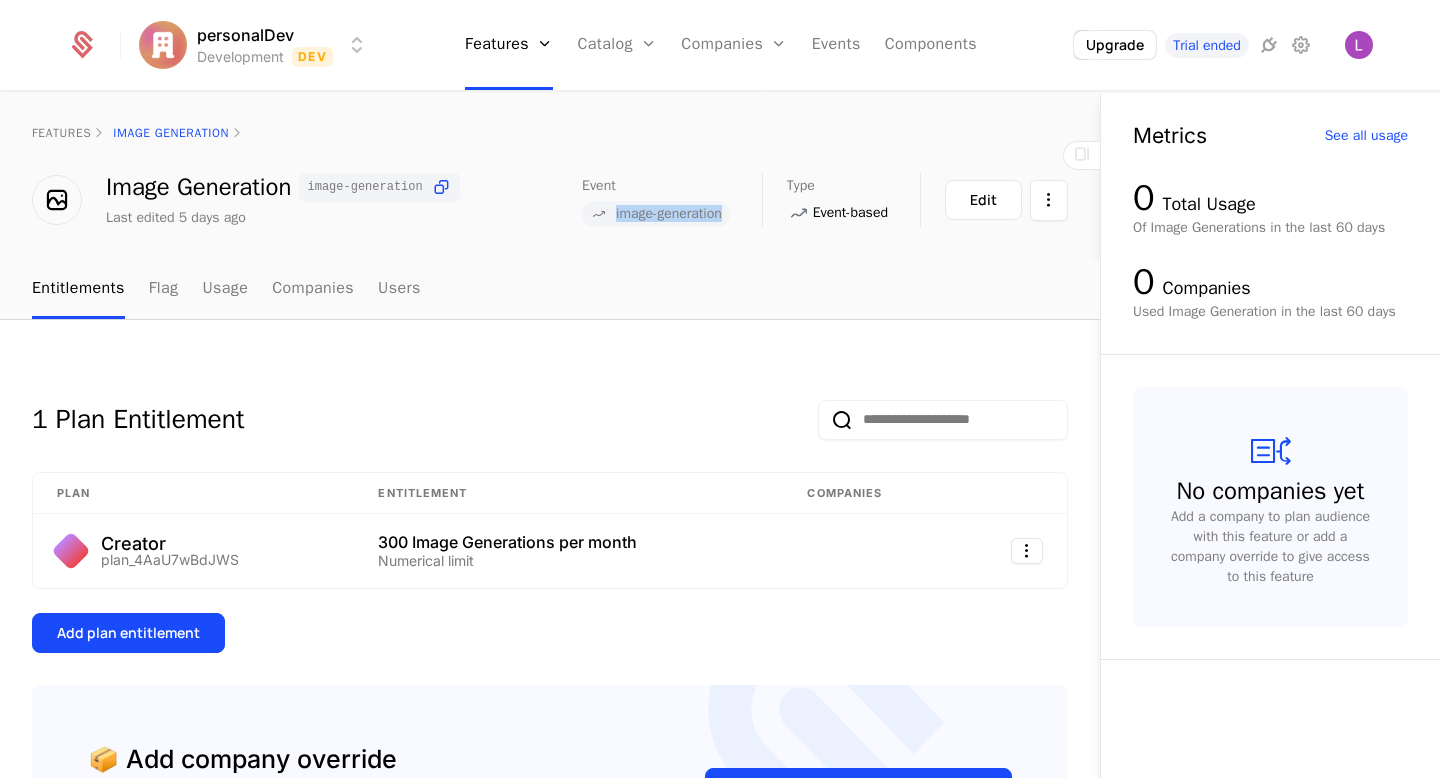 select on "**" 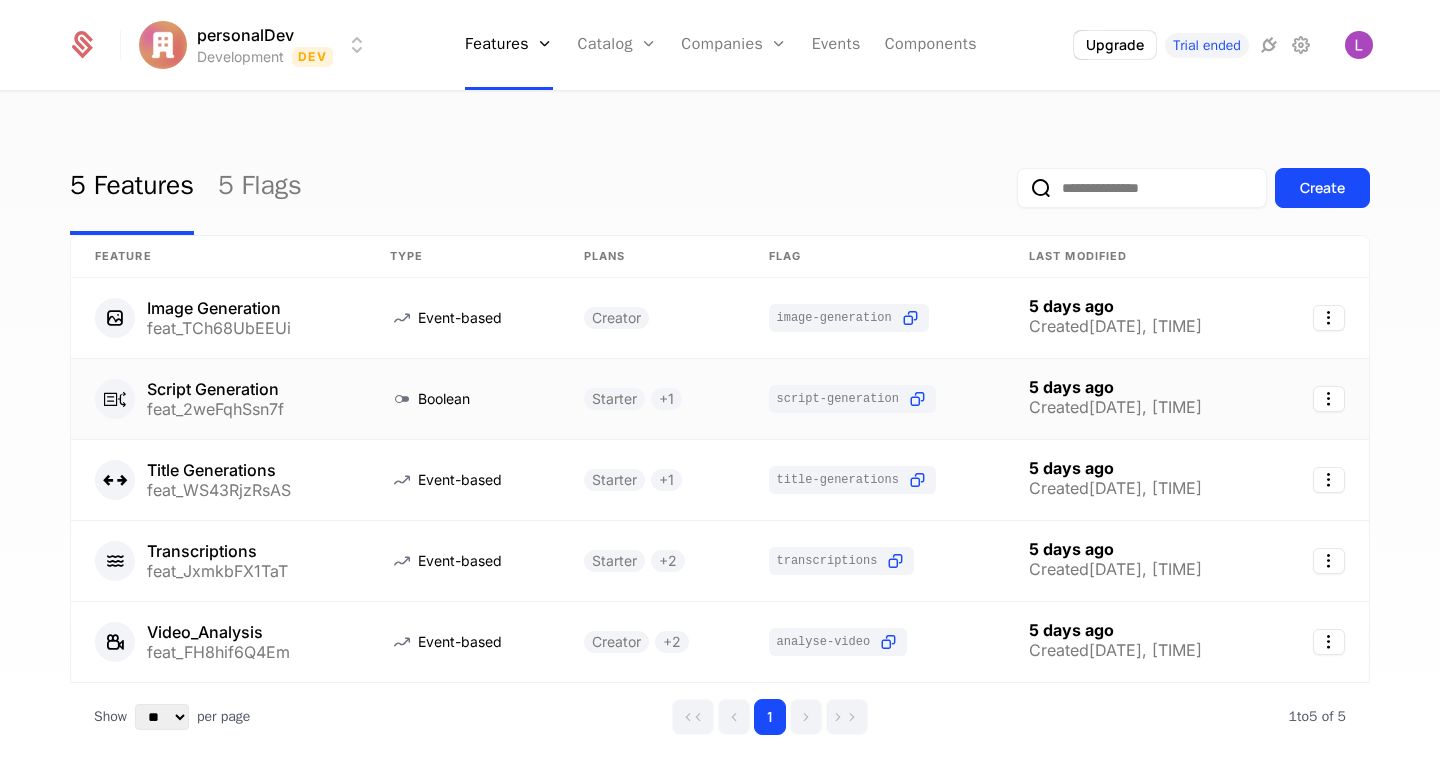 click on "feat_2weFqhSsn7f" at bounding box center [215, 409] 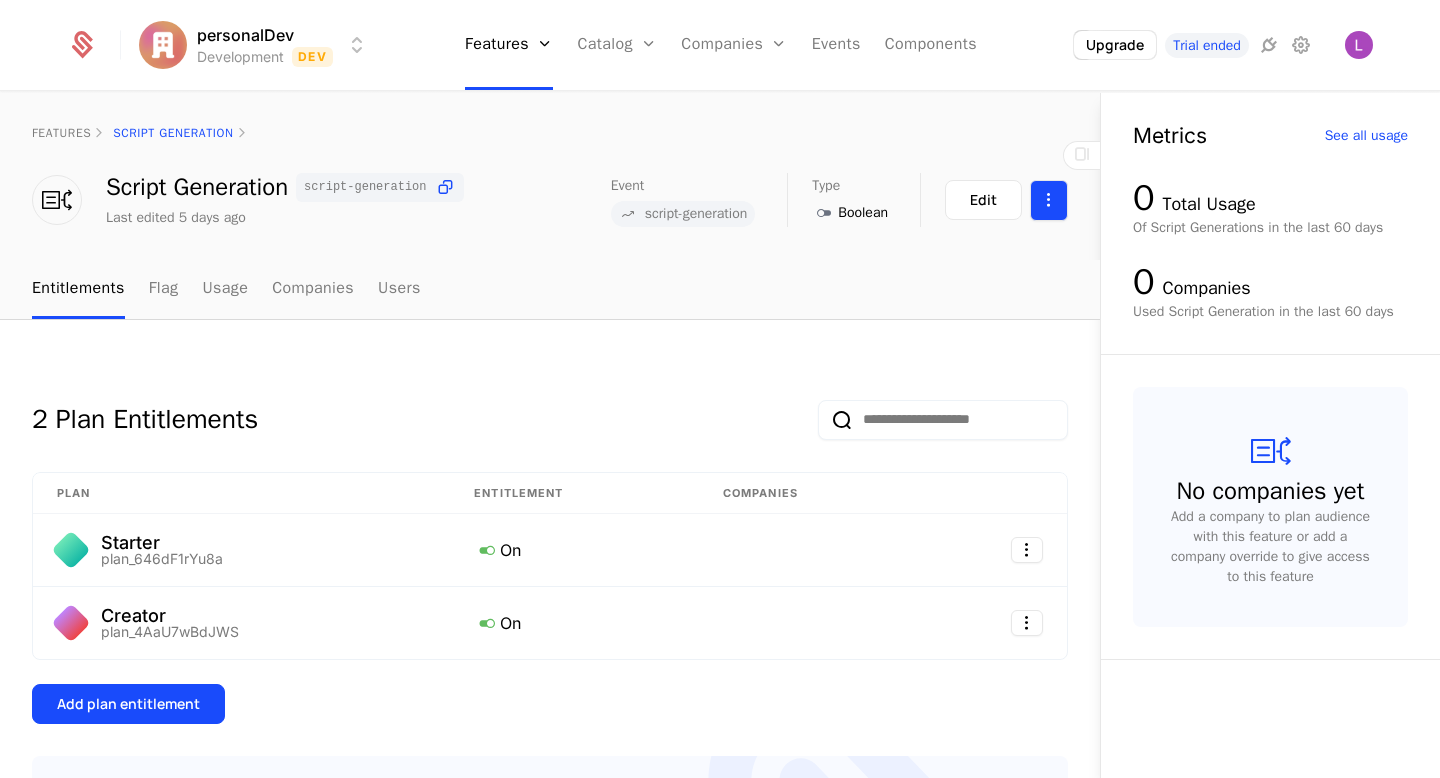 click on "personalDev Development Dev Features Features Flags Catalog Plans Add Ons Configuration Companies Companies Users Events Components Upgrade Trial ended features Script Generation Script Generation script-generation Last edited 5 days ago Event script-generation Type Boolean Maintainer LakshmiGanesh G Edit Entitlements Flag Usage Companies Users 2 Plan Entitlements Plan Entitlement Companies Starter plan_646dF1rYu8a On Creator plan_4AaU7wBdJWS On Add plan entitlement 📦 Add company override Create an override to grant access to a feature specifically for this company.  This override gets evaluated ahead of all other rules. Add company override 0 of 2 Used Metrics See all usage 0 Total Usage Of Script Generations in the last 60 days 0 Companies Used Script Generation in the last 60 days No companies yet Add a company to plan audience with this feature or add a company override to give access to this feature
Best Viewed on Desktop You're currently viewing this on a  mobile device .   Got it" at bounding box center (720, 389) 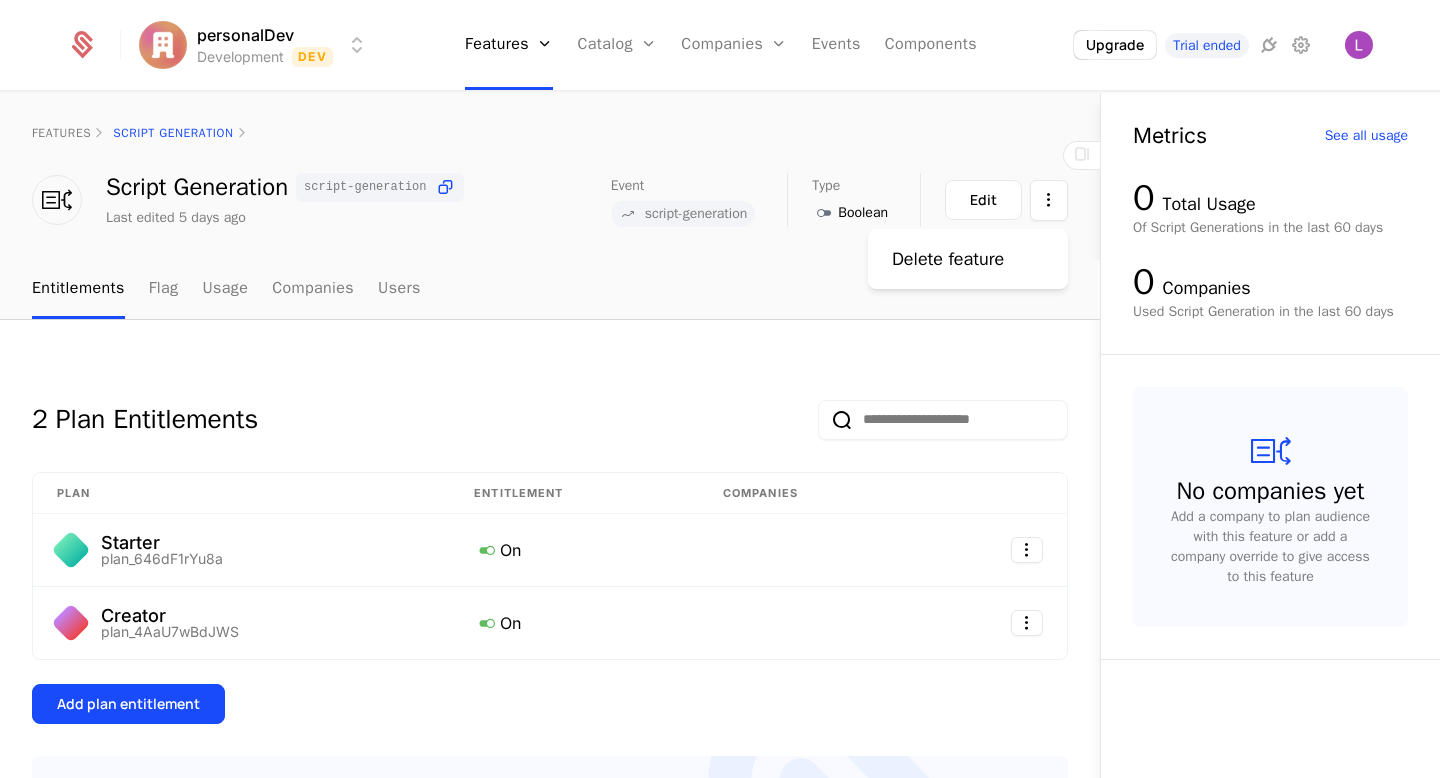 click on "personalDev Development Dev Features Features Flags Catalog Plans Add Ons Configuration Companies Companies Users Events Components Upgrade Trial ended features Script Generation Script Generation script-generation Last edited 5 days ago Event script-generation Type Boolean Maintainer LakshmiGanesh G Edit Entitlements Flag Usage Companies Users 2 Plan Entitlements Plan Entitlement Companies Starter plan_646dF1rYu8a On Creator plan_4AaU7wBdJWS On Add plan entitlement 📦 Add company override Create an override to grant access to a feature specifically for this company.  This override gets evaluated ahead of all other rules. Add company override 0 of 2 Used Metrics See all usage 0 Total Usage Of Script Generations in the last 60 days 0 Companies Used Script Generation in the last 60 days No companies yet Add a company to plan audience with this feature or add a company override to give access to this feature
Best Viewed on Desktop You're currently viewing this on a  mobile device .   Got it" at bounding box center (720, 389) 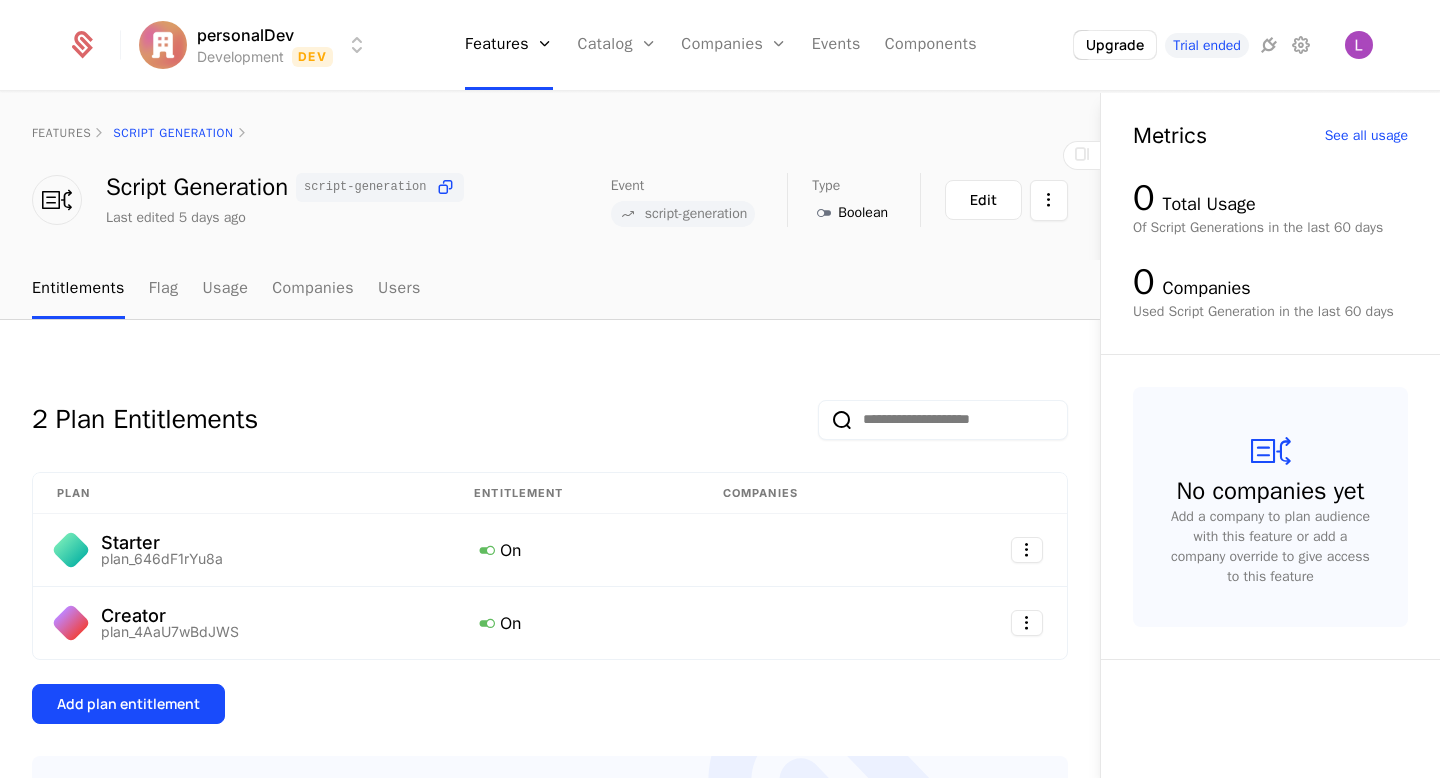 click on "Edit" at bounding box center [983, 200] 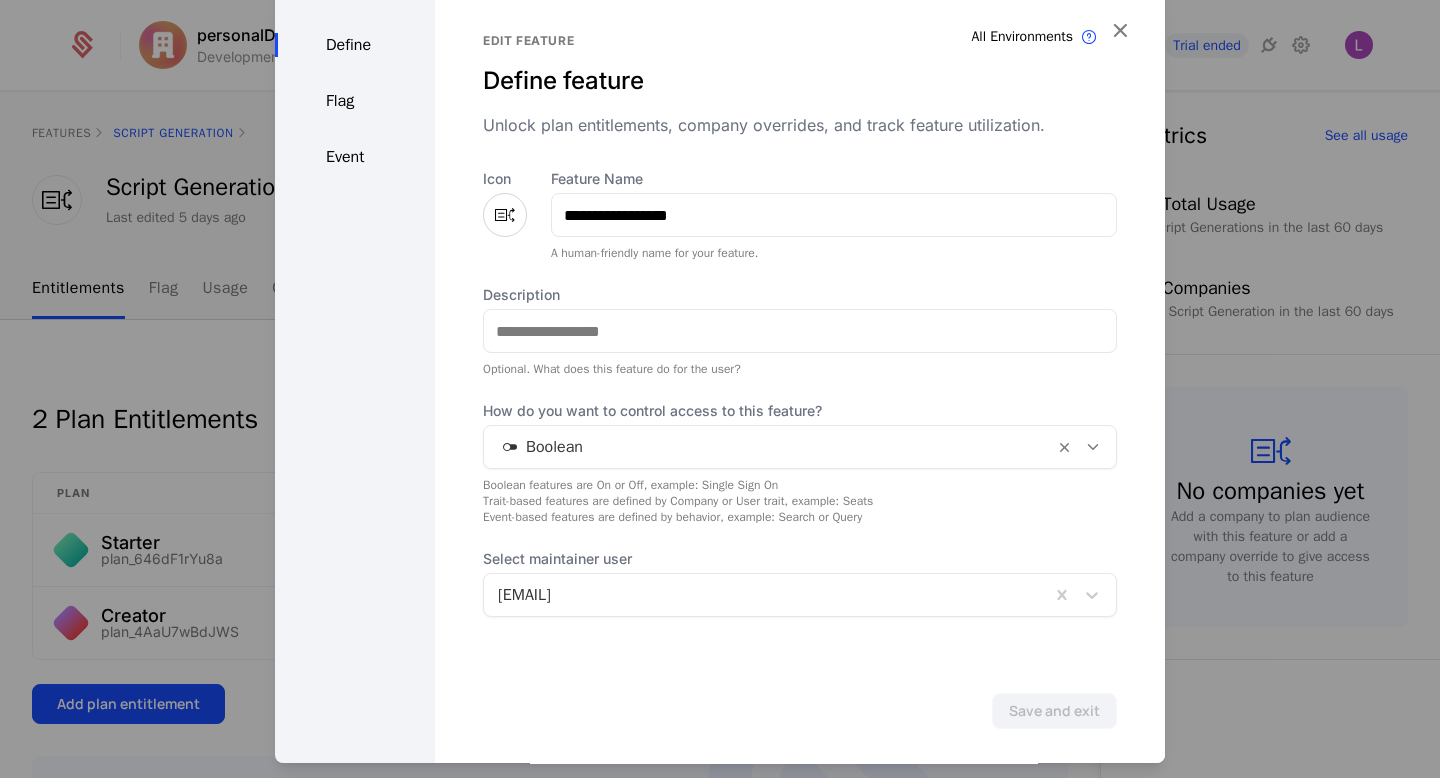 scroll, scrollTop: 14, scrollLeft: 0, axis: vertical 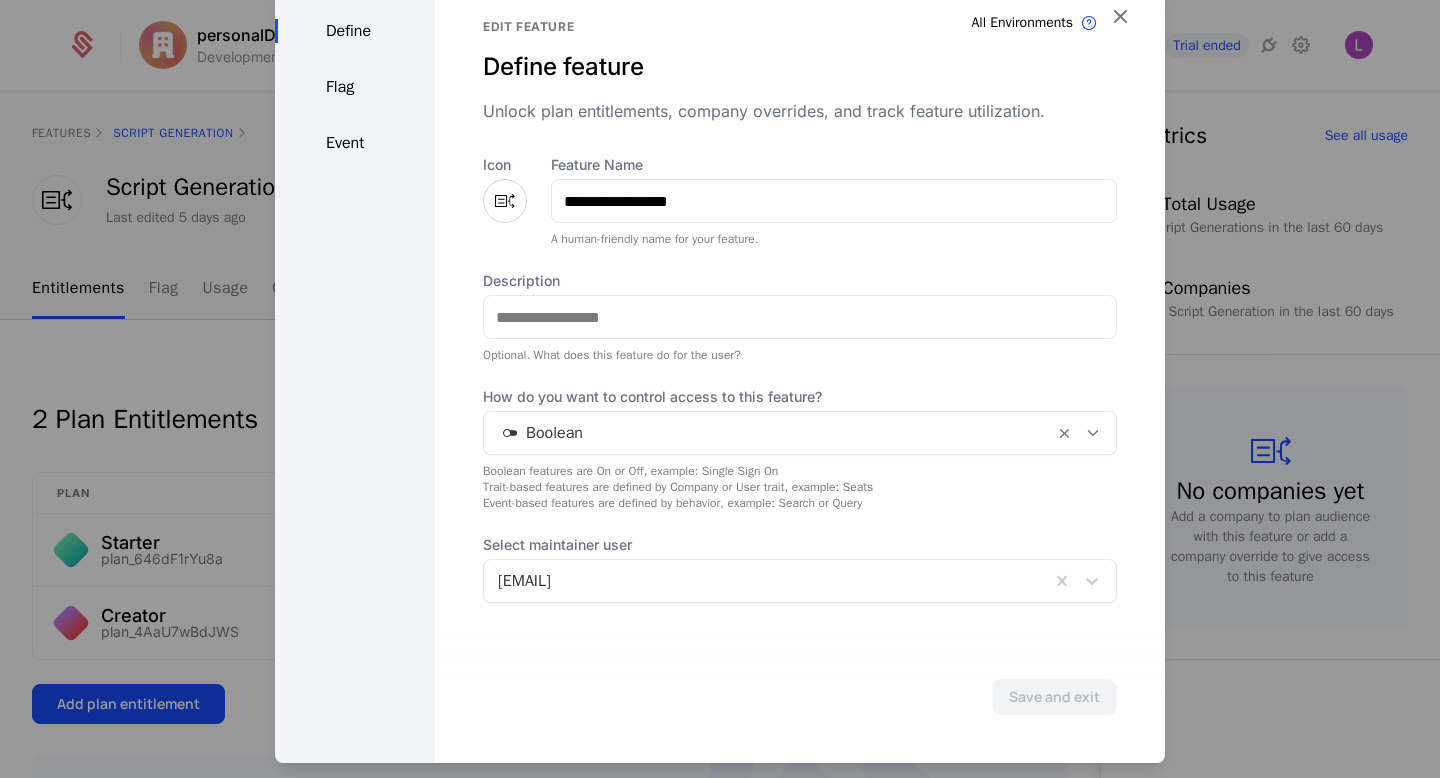 click at bounding box center [1093, 433] 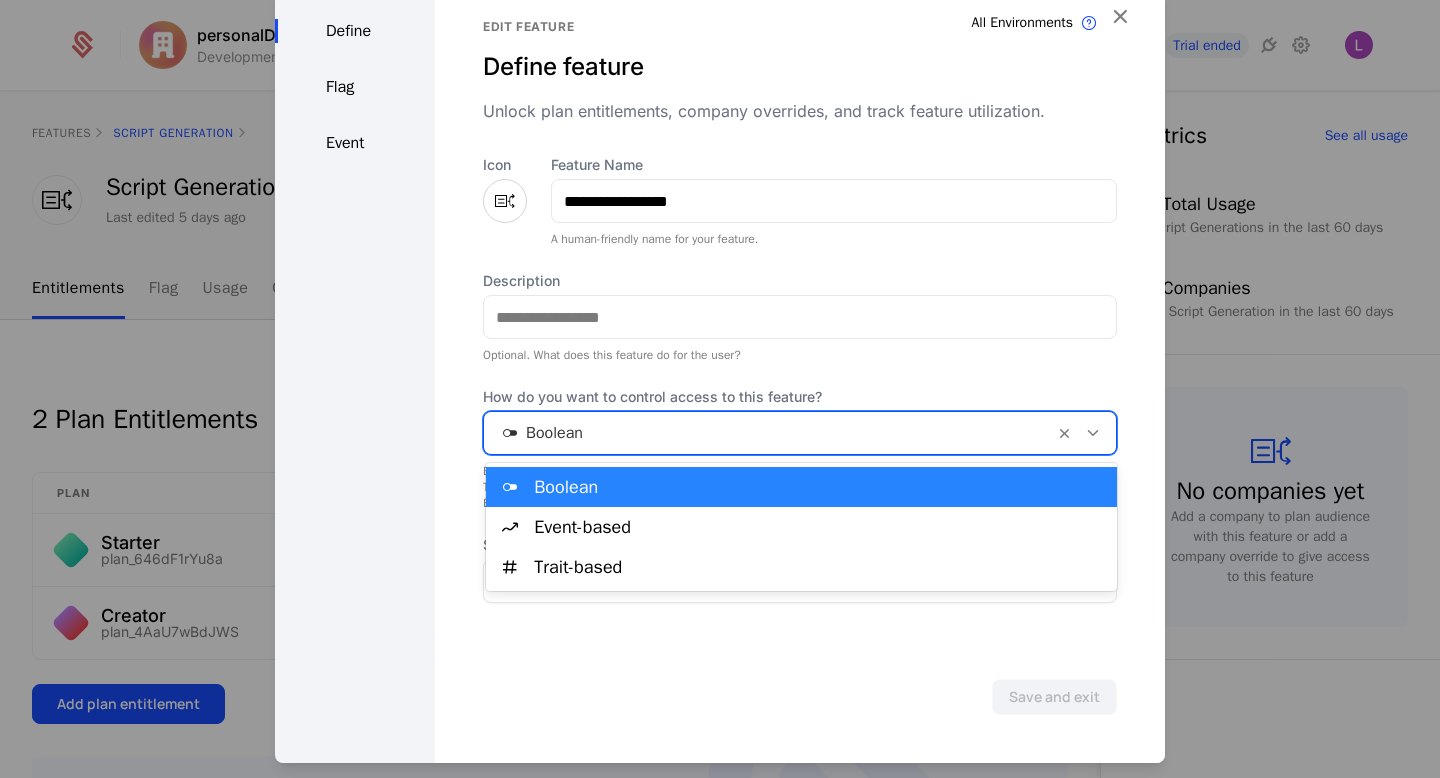 click on "**********" at bounding box center (800, 379) 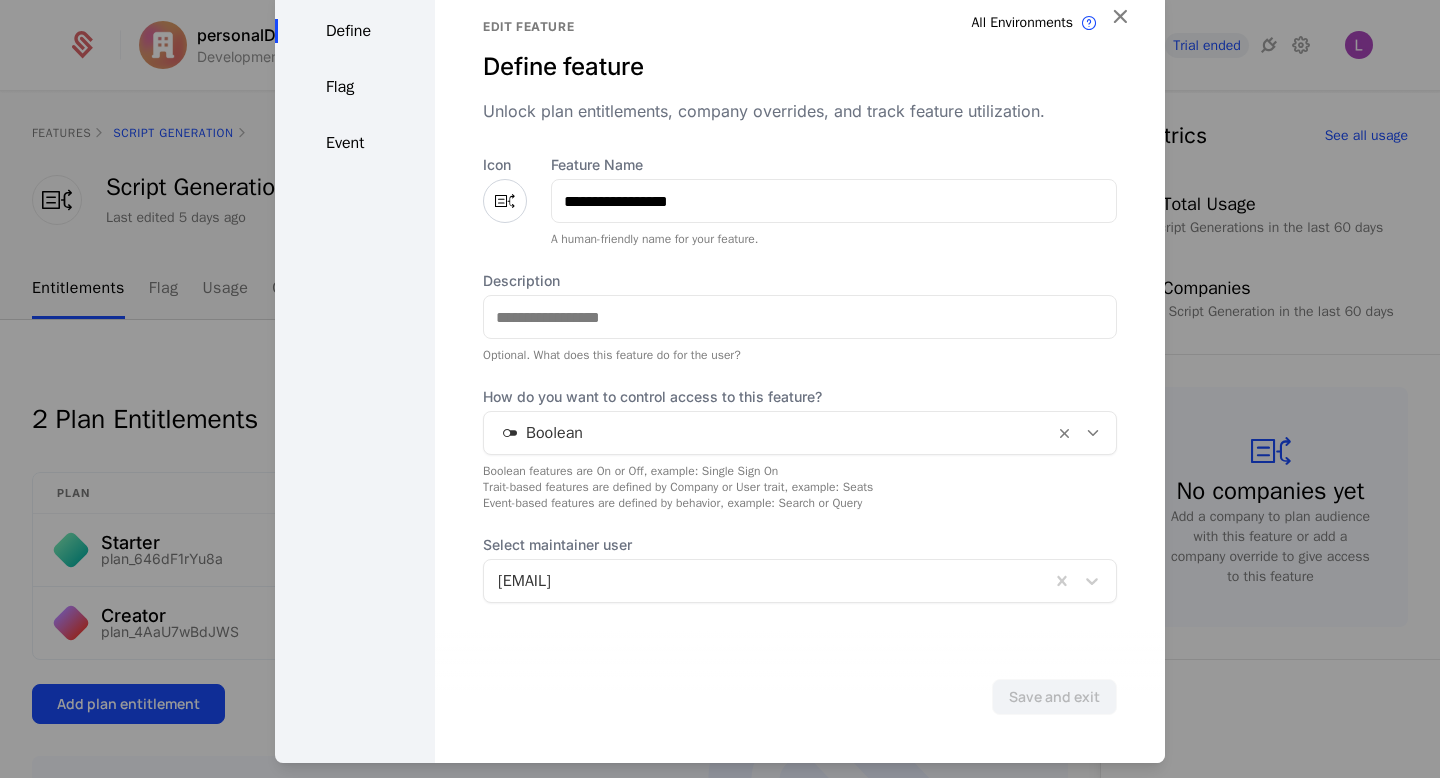 scroll, scrollTop: 0, scrollLeft: 0, axis: both 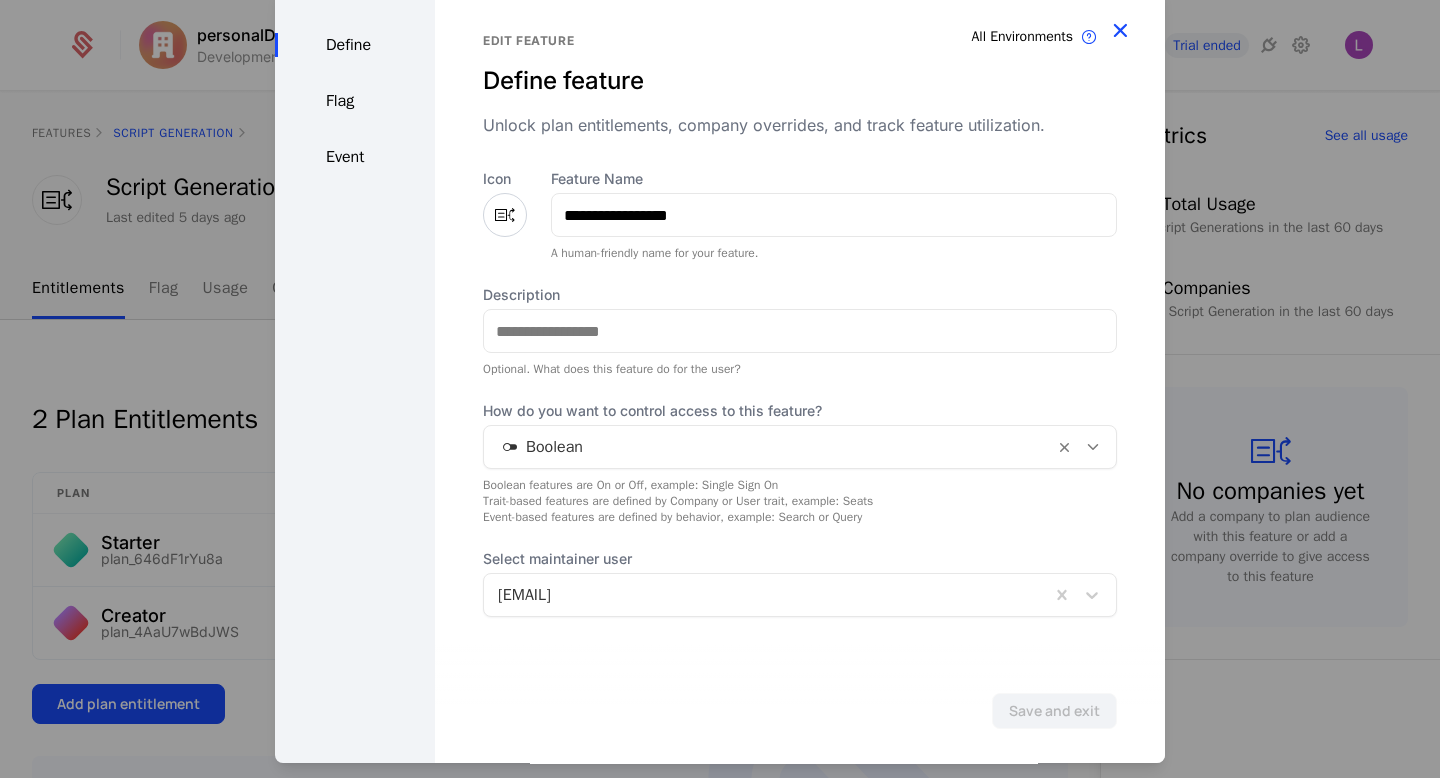click at bounding box center [1120, 30] 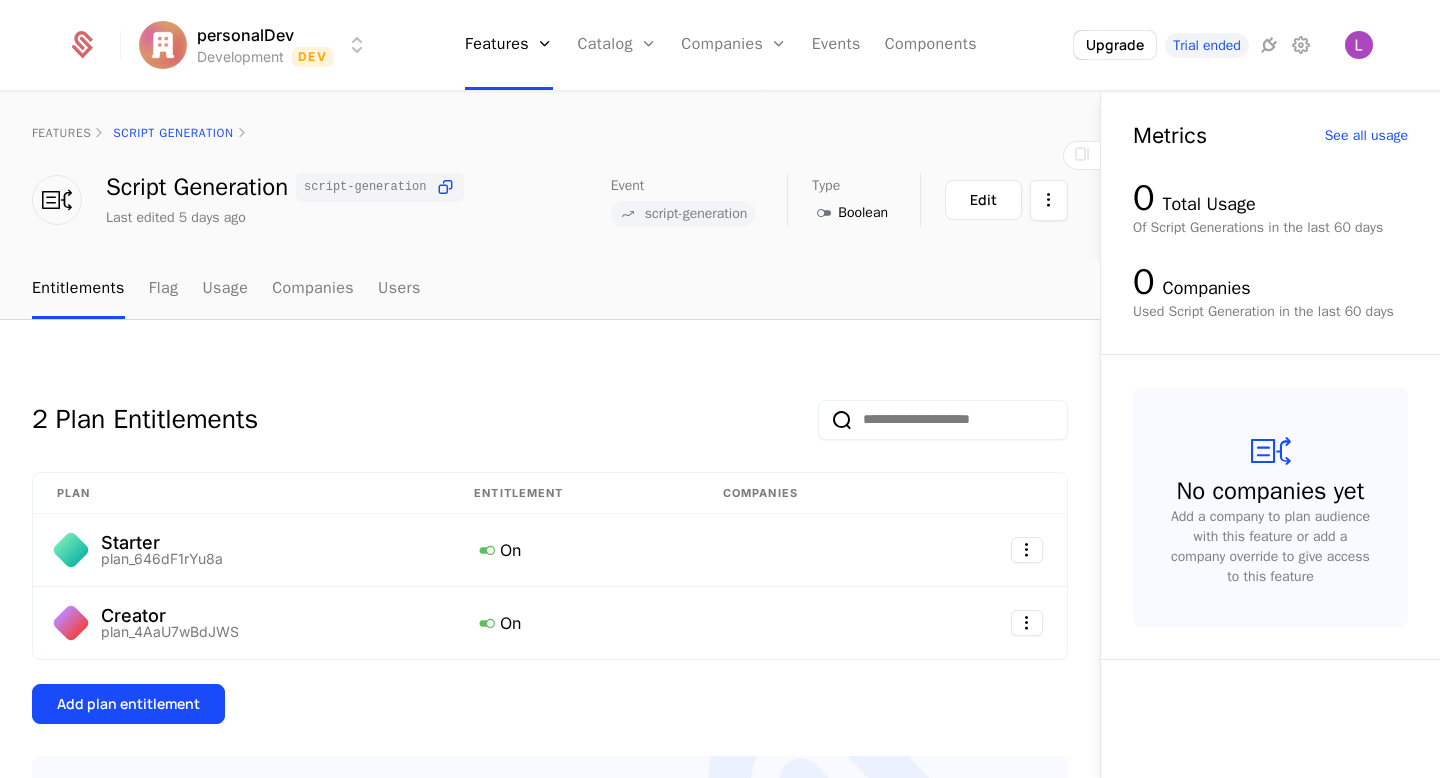 select on "**" 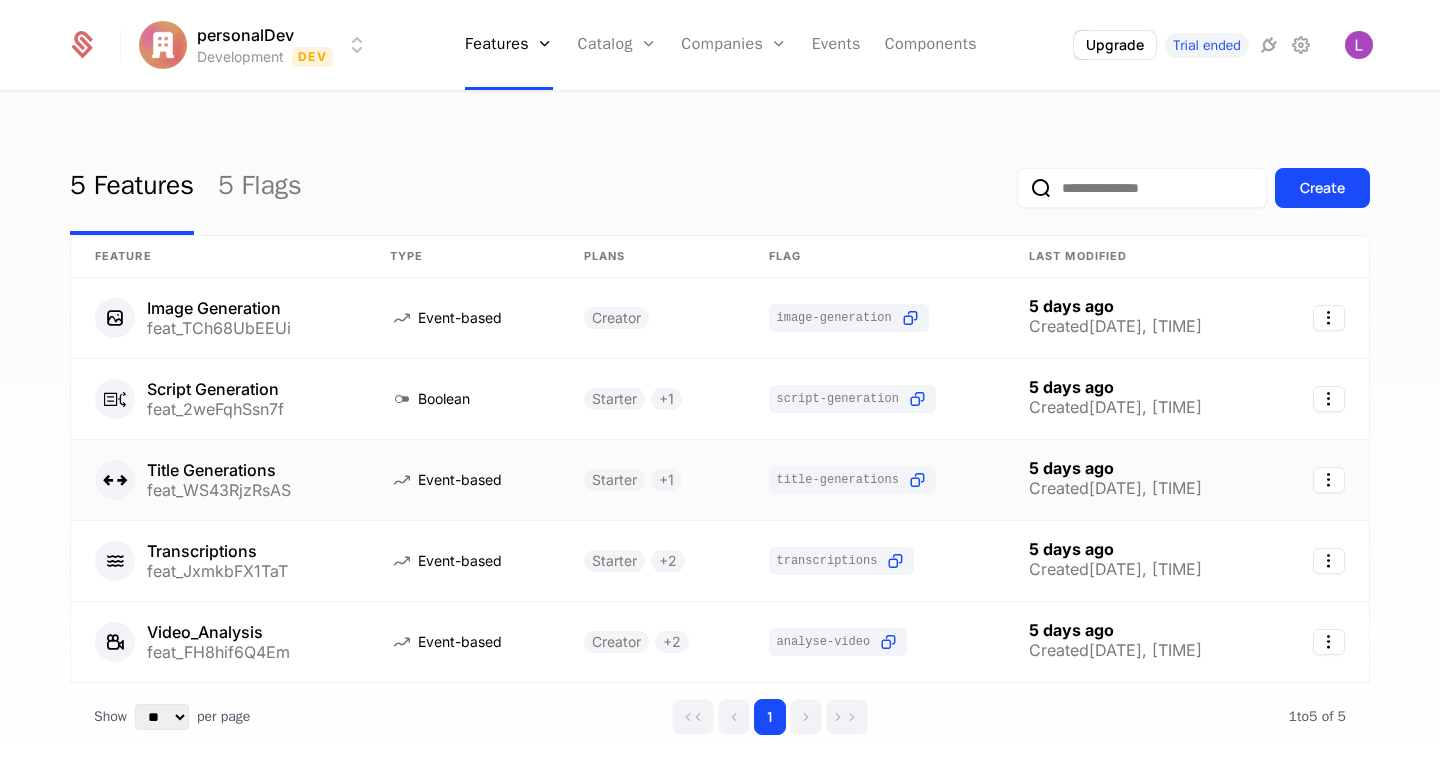 click on "feat_WS43RjzRsAS" at bounding box center (219, 490) 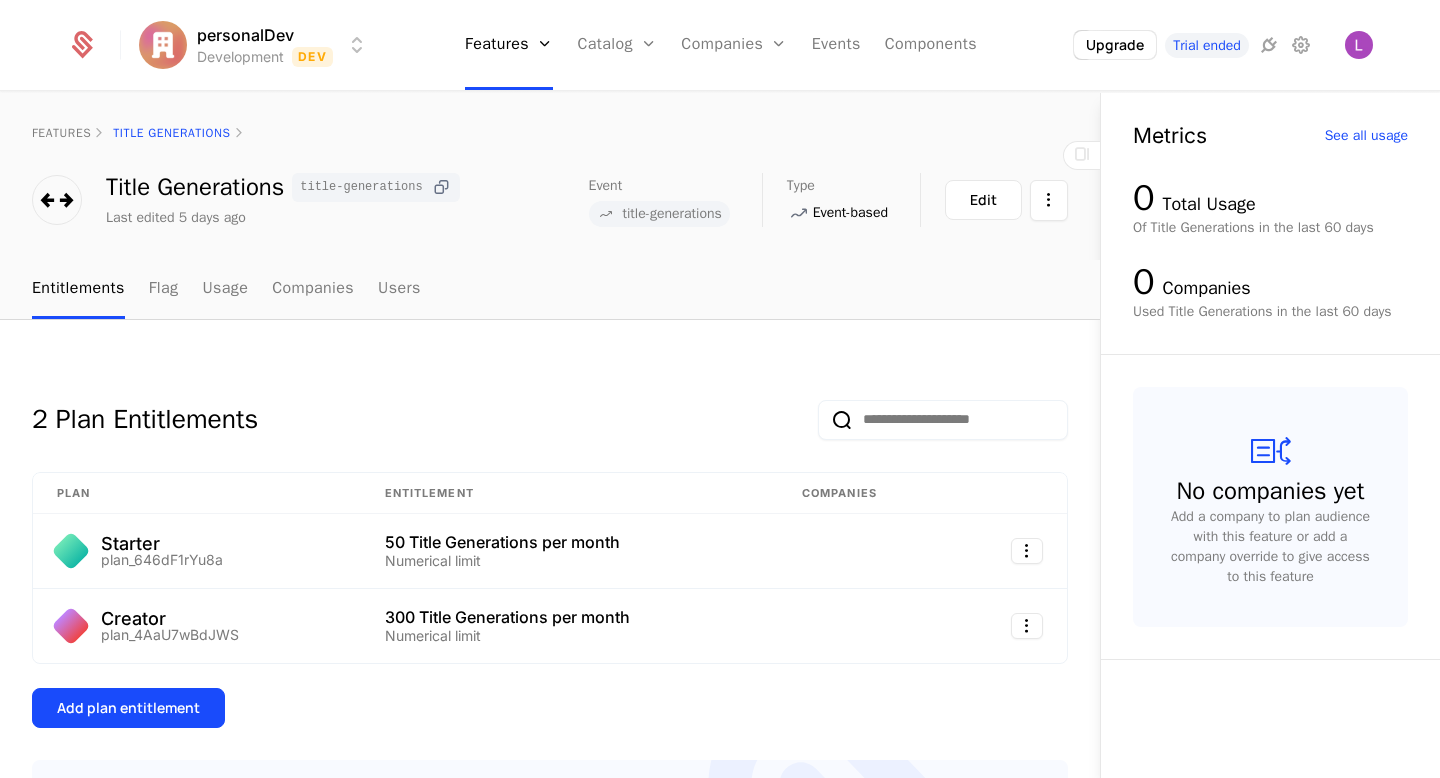 click at bounding box center (441, 187) 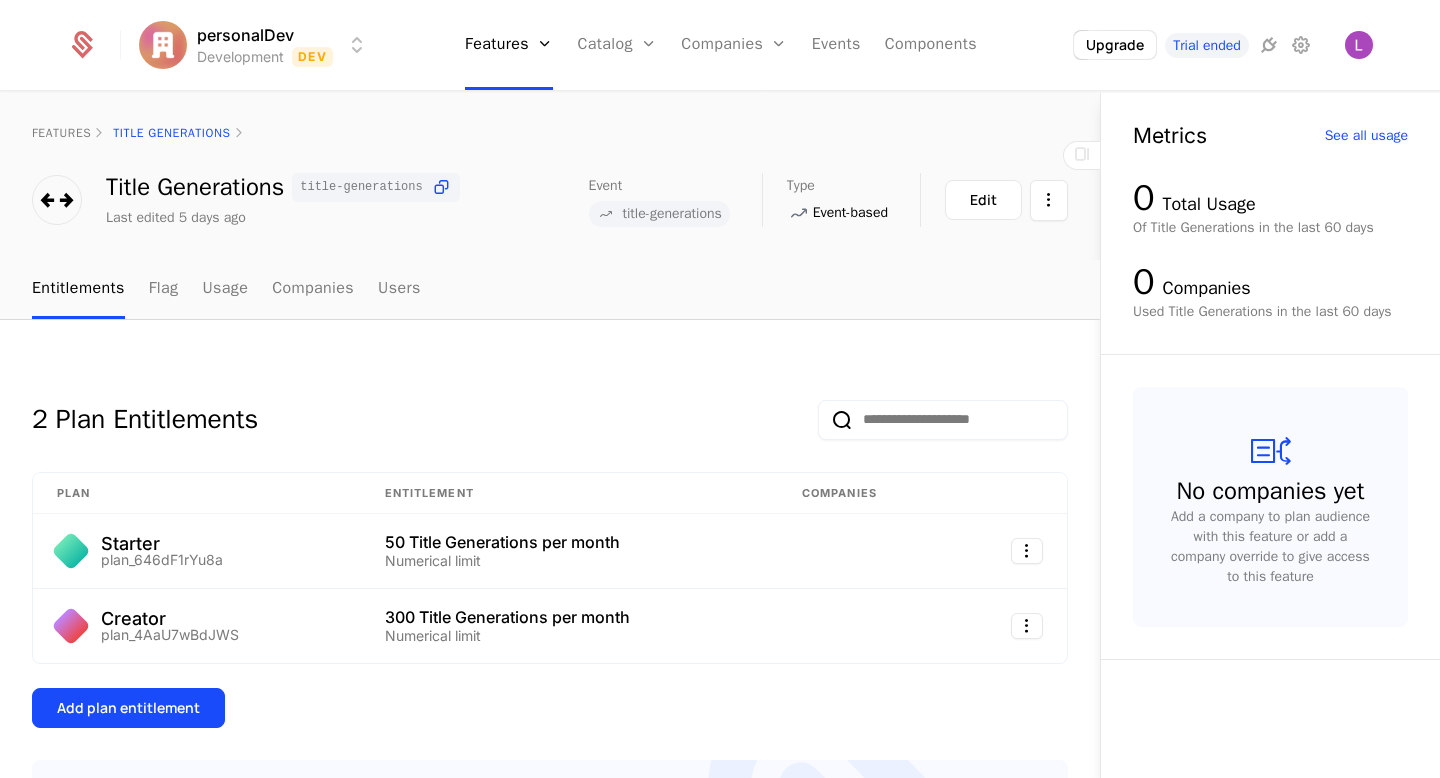select on "**" 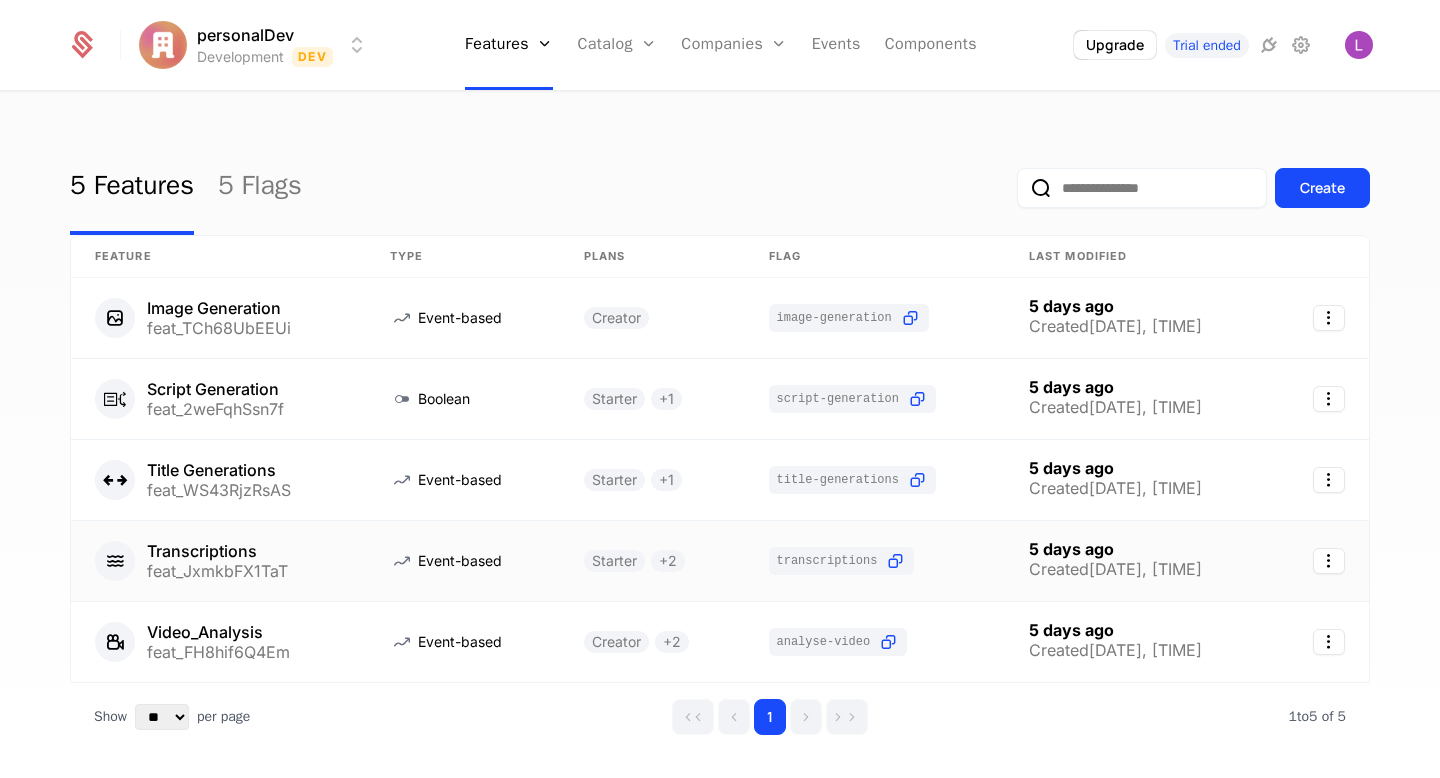 click on "Transcriptions" at bounding box center [217, 551] 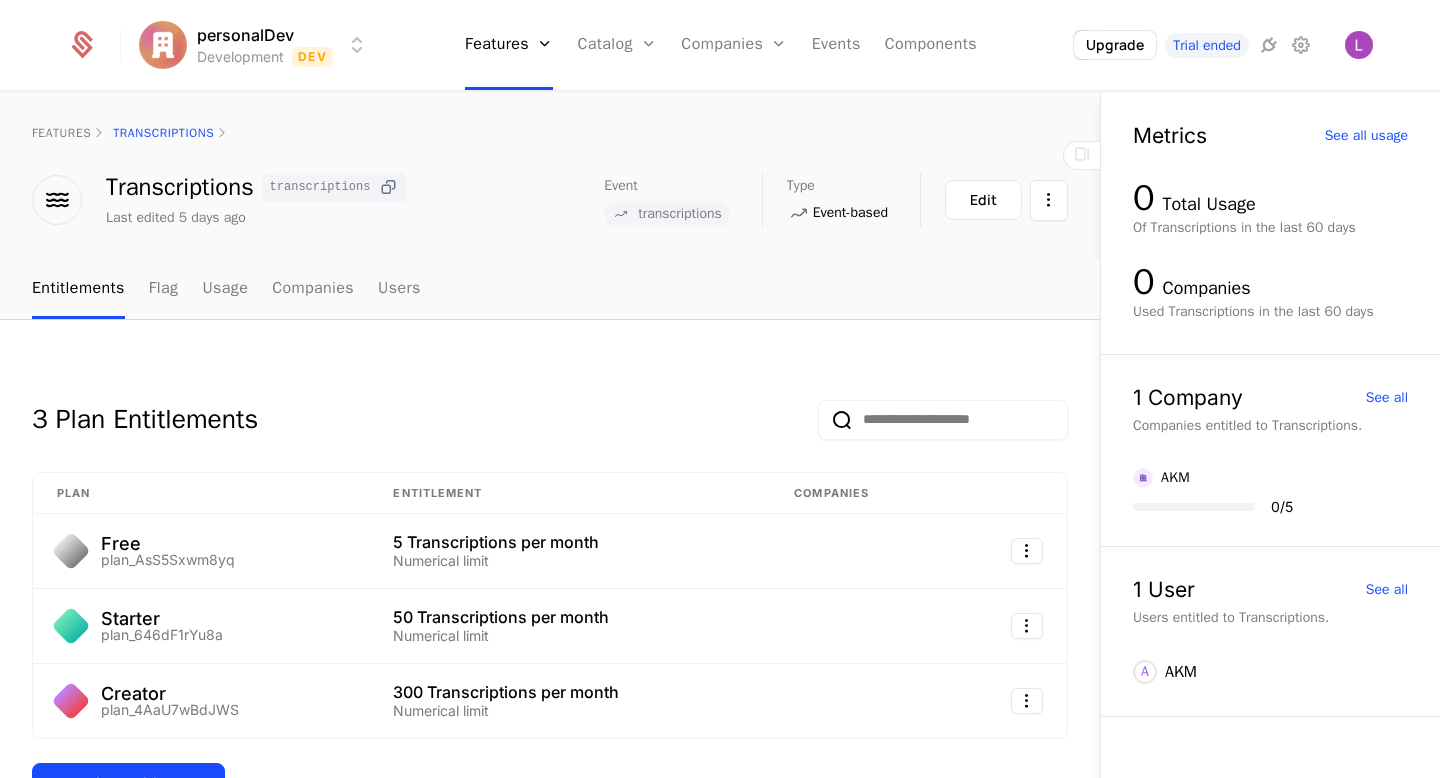 click at bounding box center (388, 187) 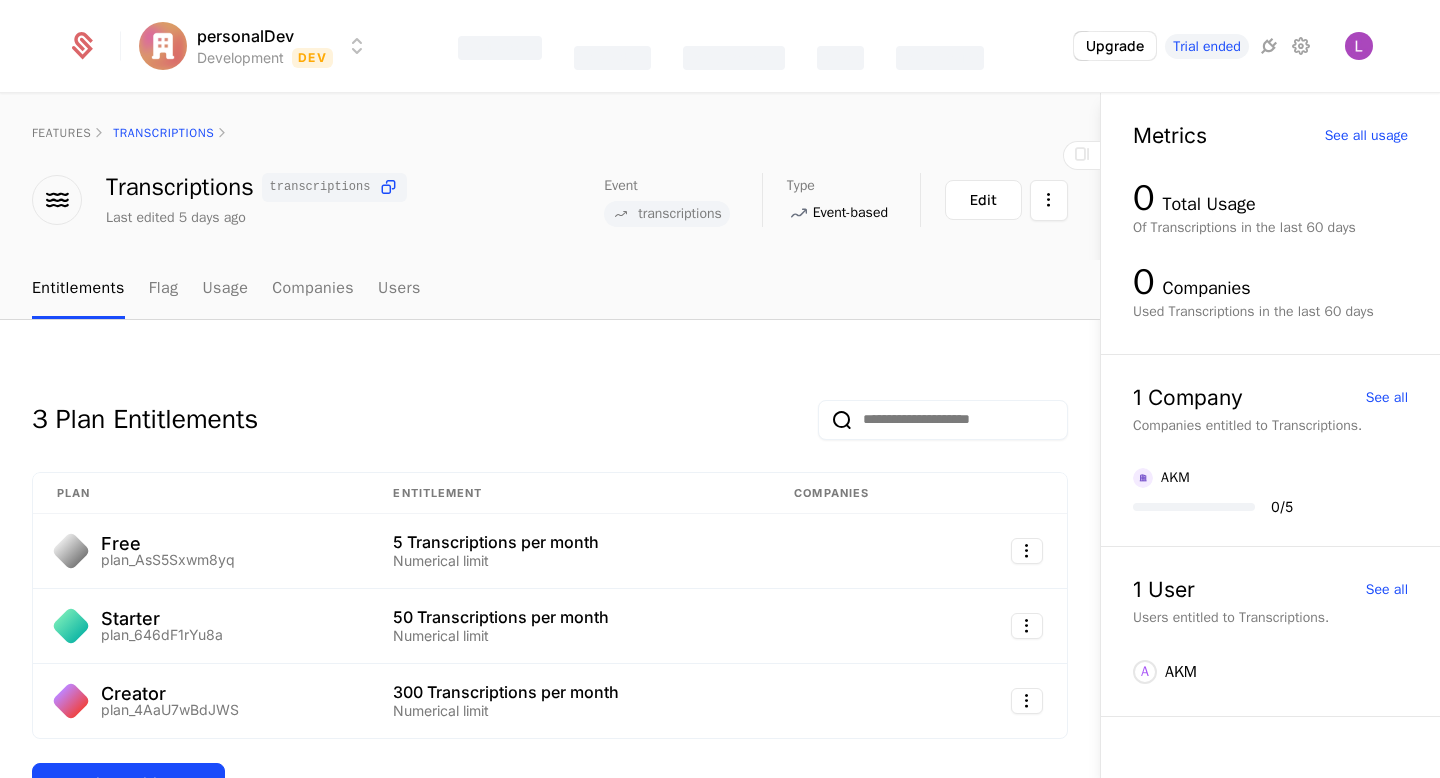 select on "**" 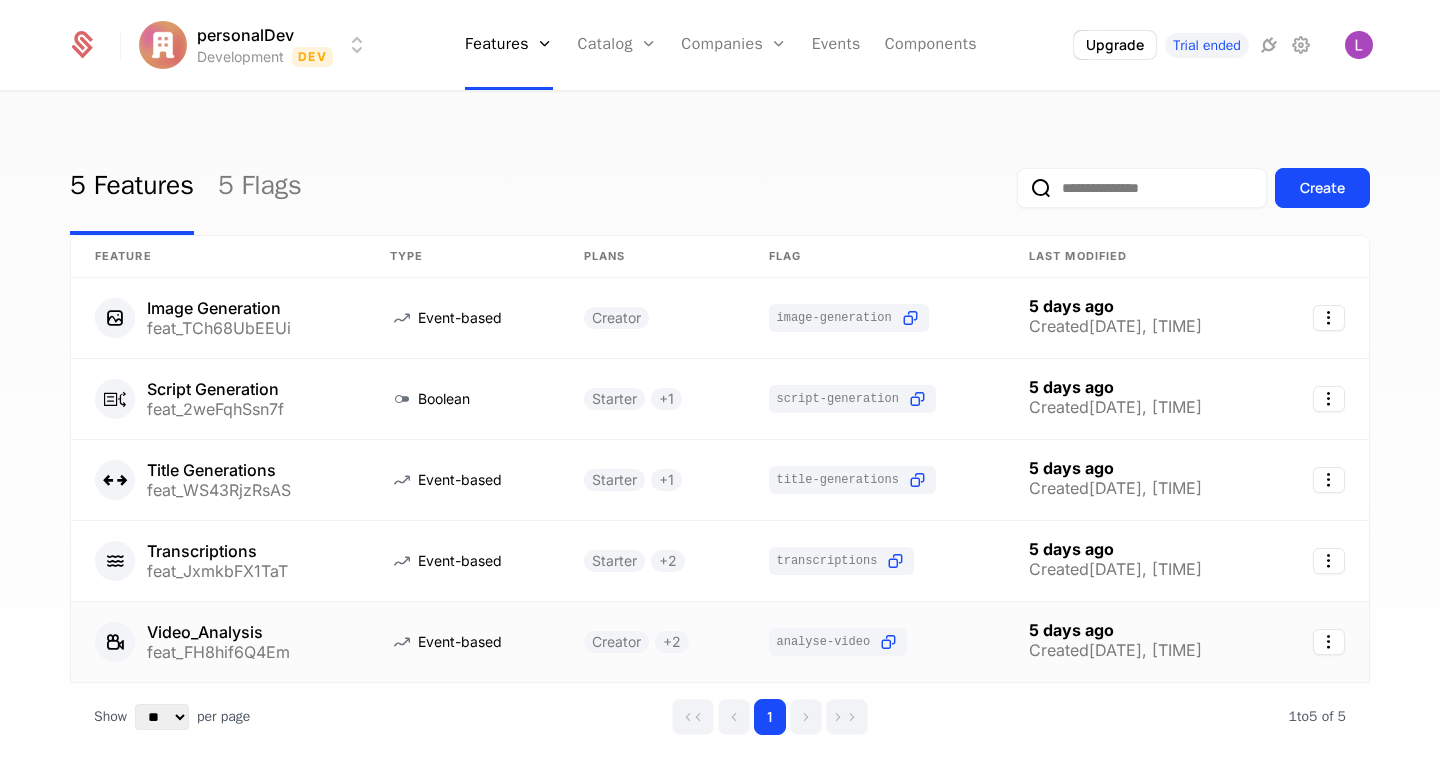 click on "Video_Analysis feat_FH8hif6Q4Em" at bounding box center [218, 642] 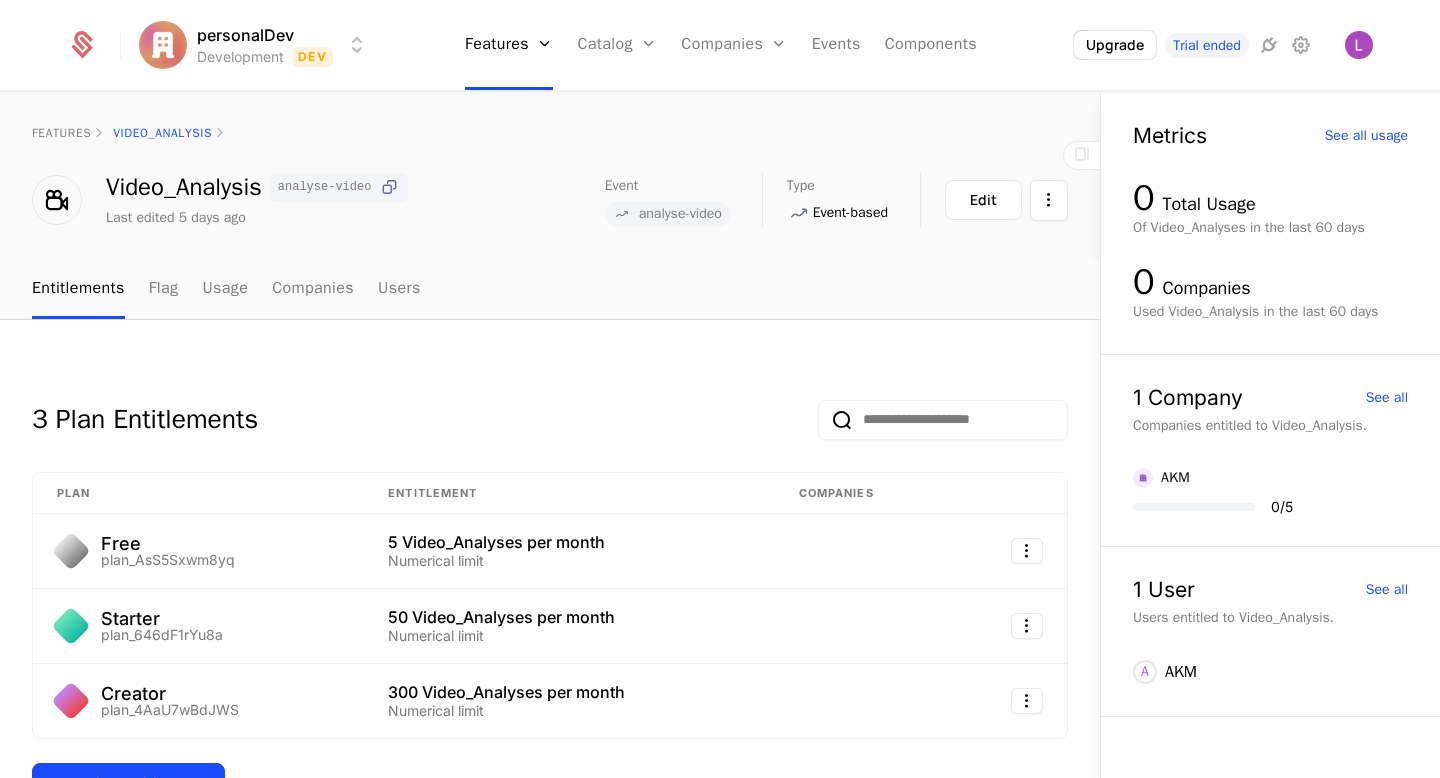 click at bounding box center [389, 187] 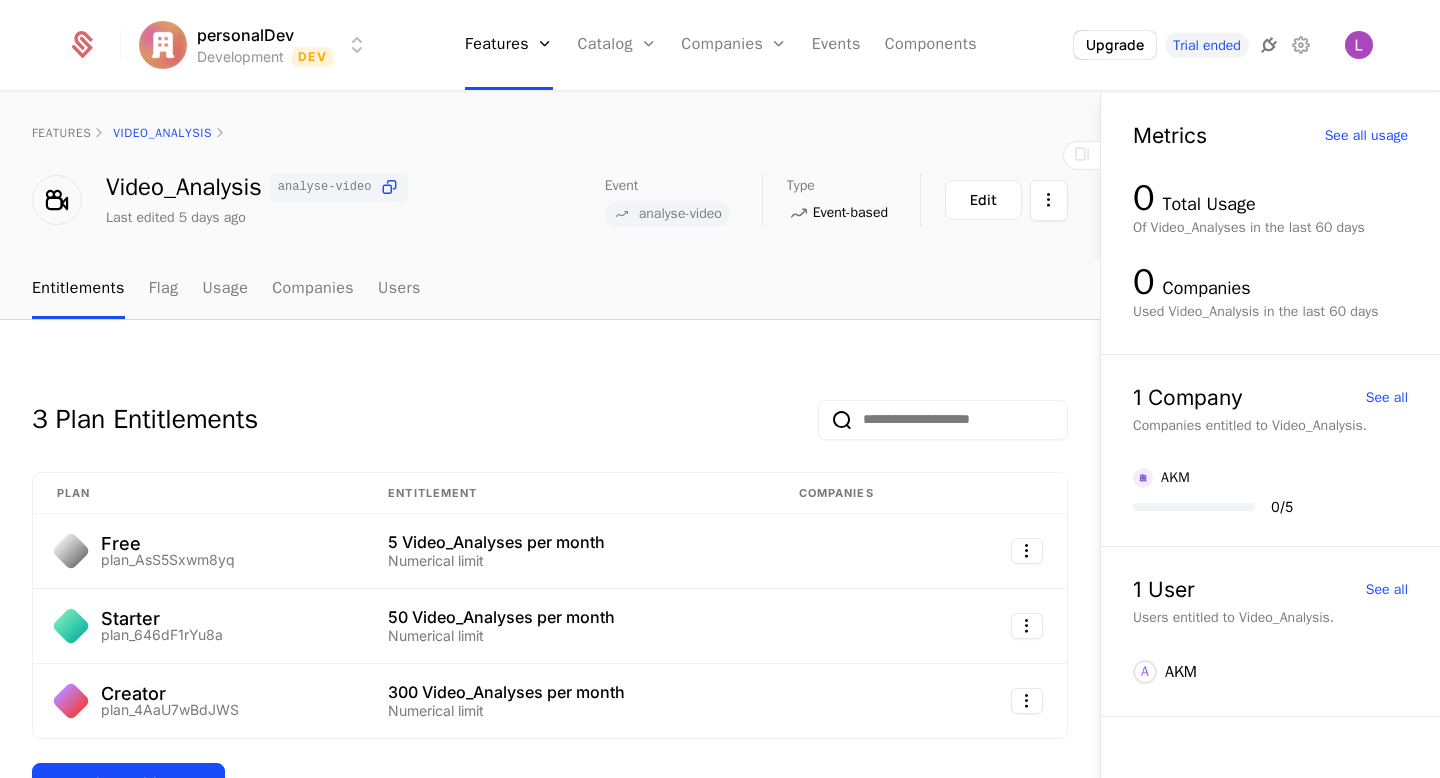 click at bounding box center [1269, 45] 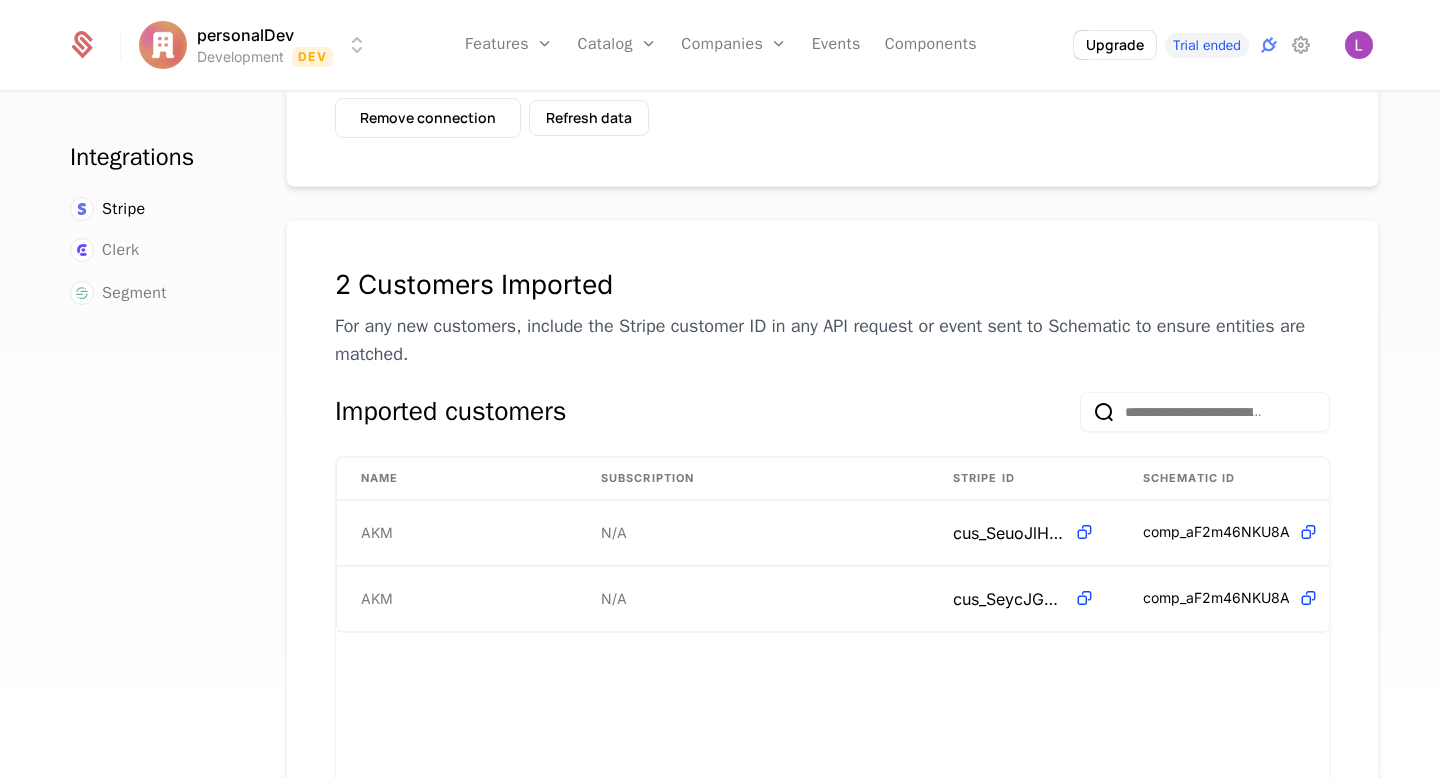 scroll, scrollTop: 0, scrollLeft: 0, axis: both 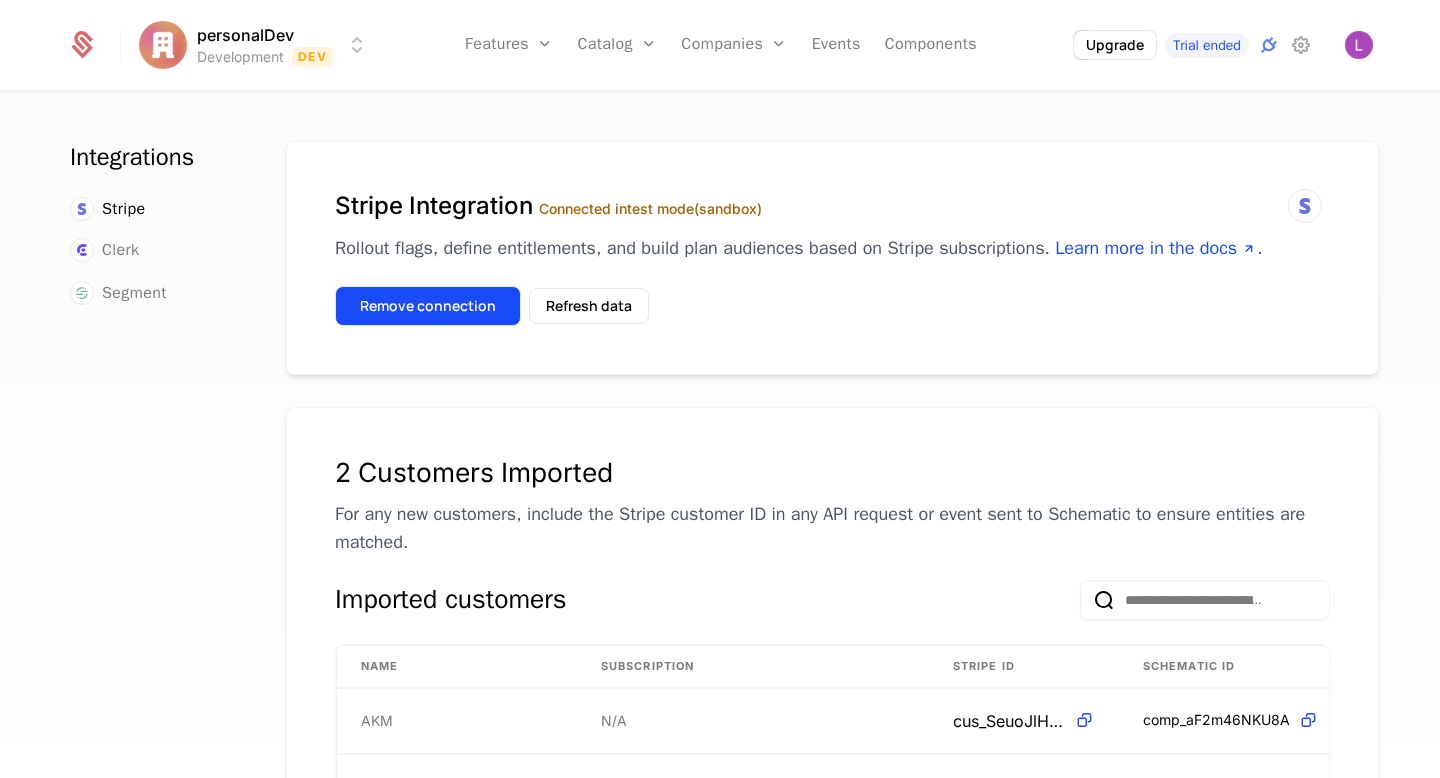 click on "Remove connection" at bounding box center [428, 306] 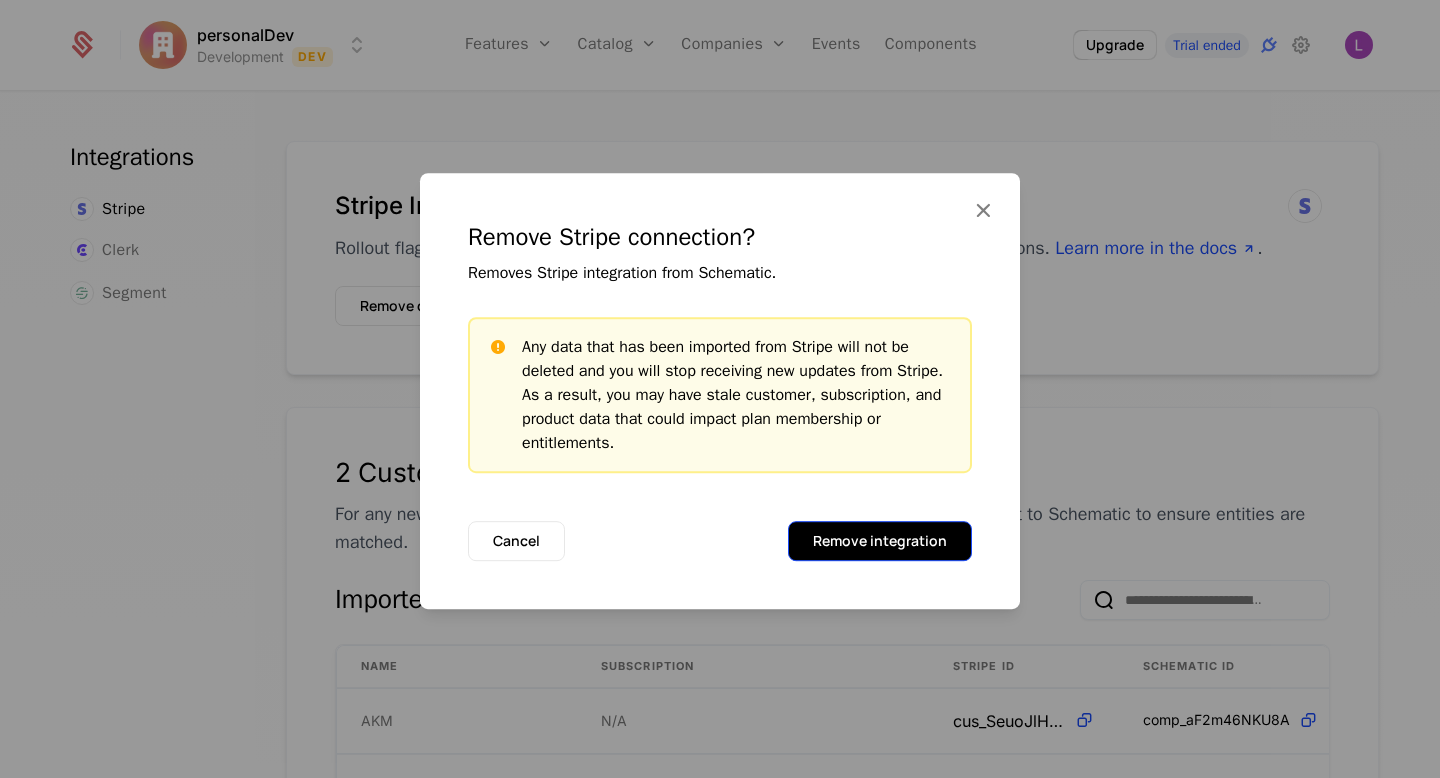 click on "Remove integration" at bounding box center [880, 541] 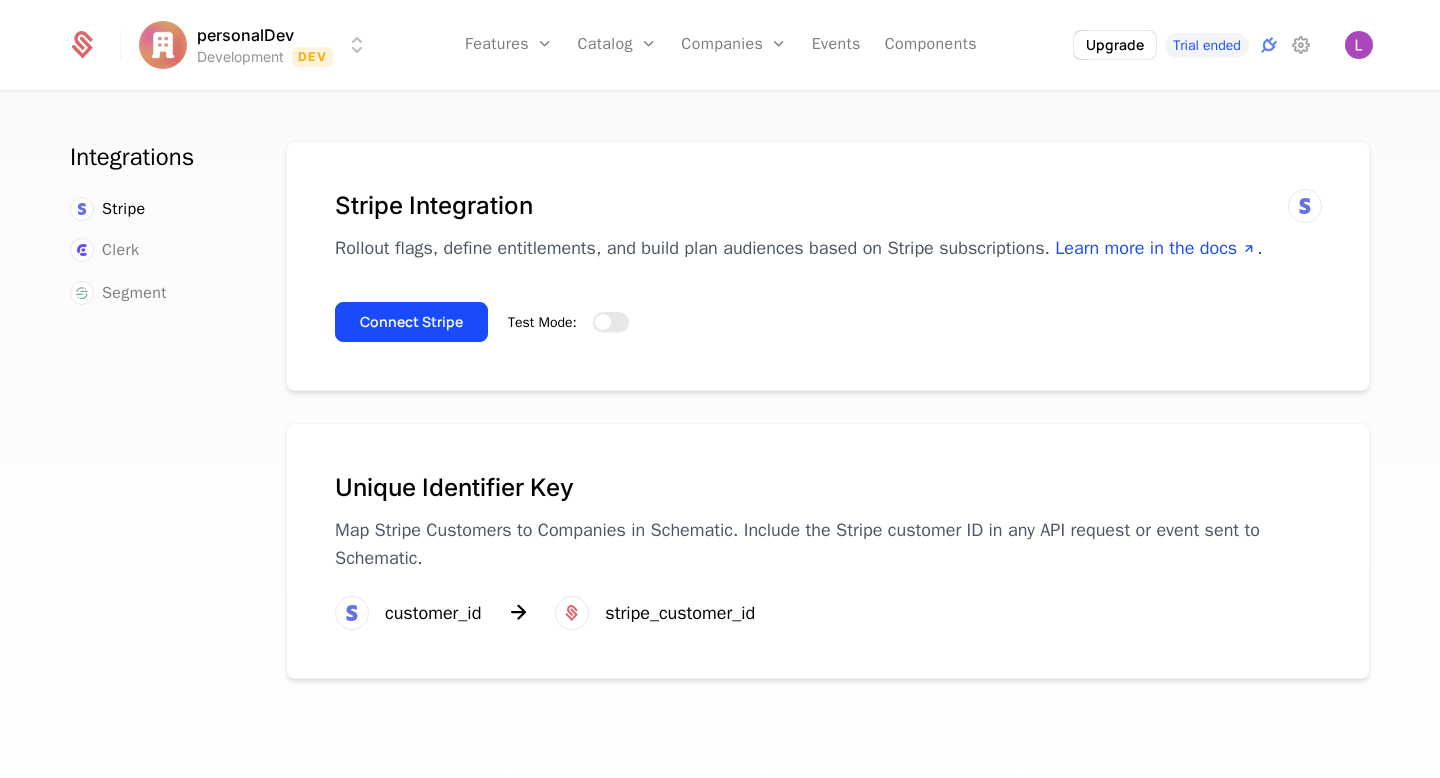 click at bounding box center [603, 322] 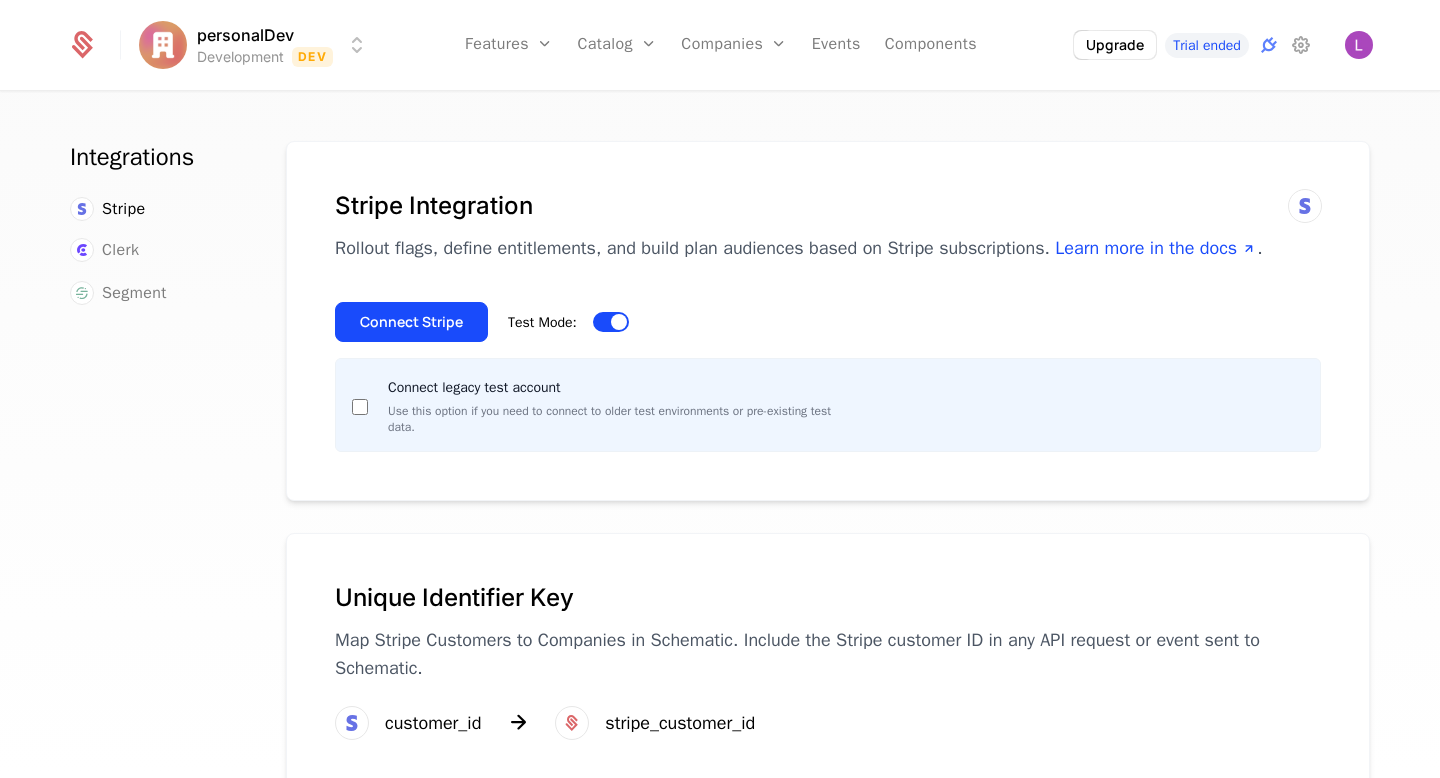 scroll, scrollTop: 47, scrollLeft: 0, axis: vertical 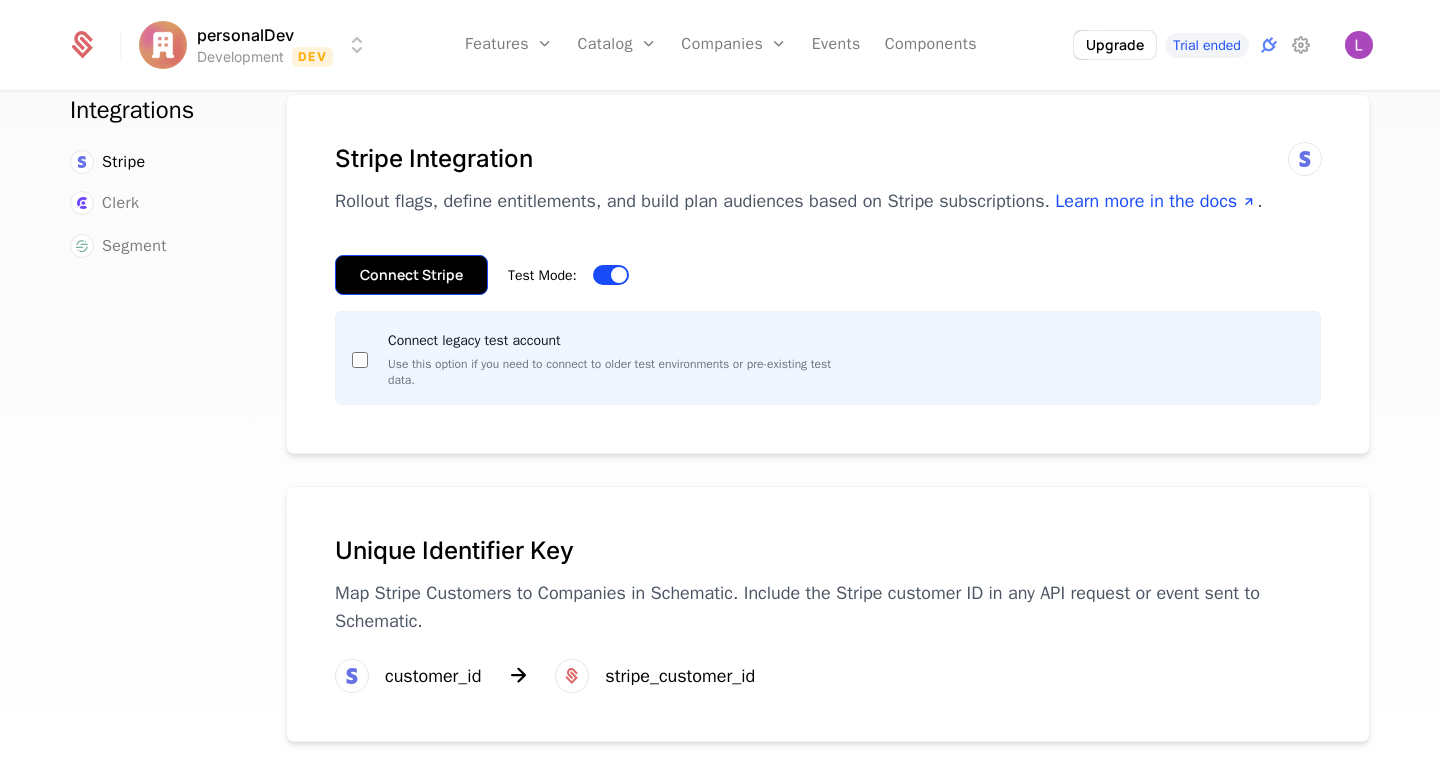 click on "Connect Stripe" at bounding box center (411, 275) 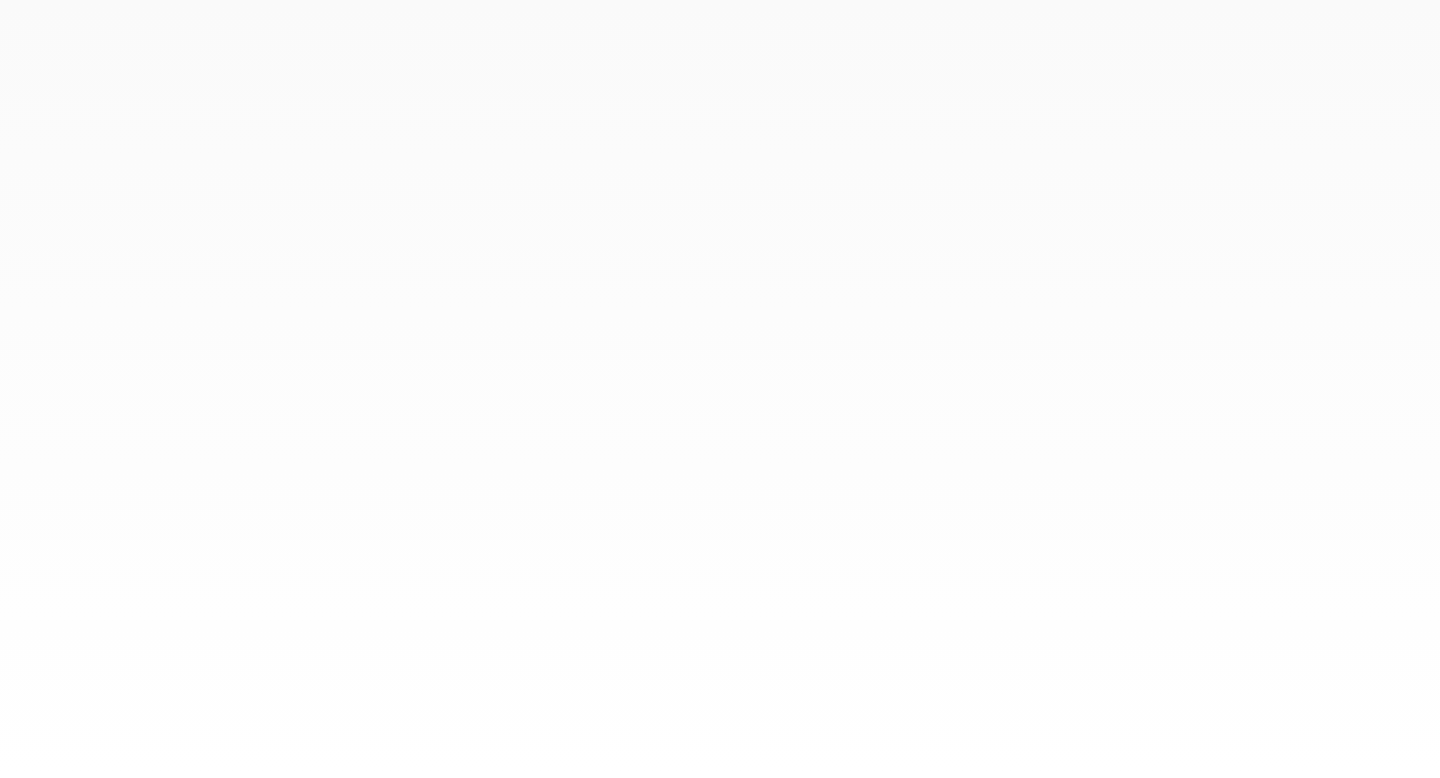 scroll, scrollTop: 0, scrollLeft: 0, axis: both 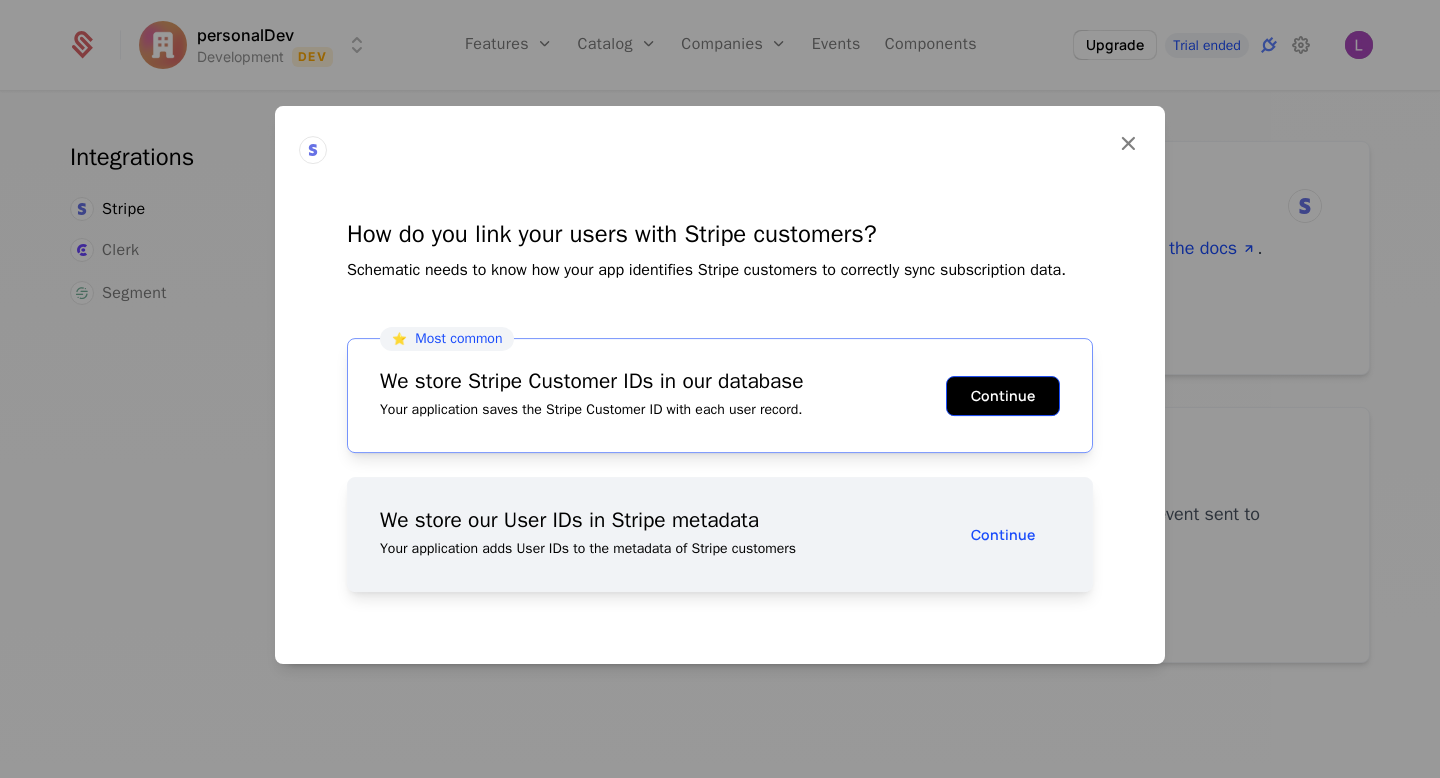 click on "Continue" at bounding box center (1003, 396) 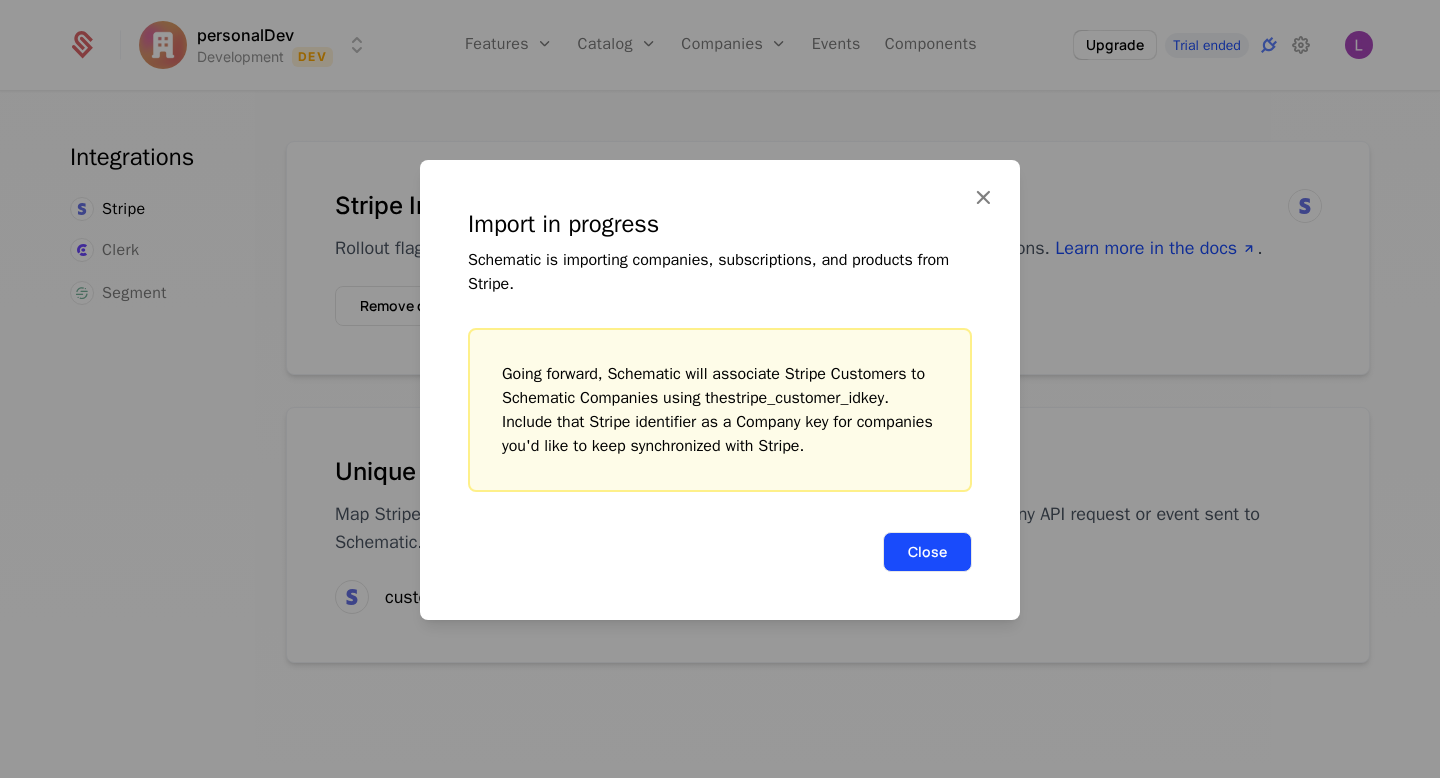 click on "Close" at bounding box center (927, 552) 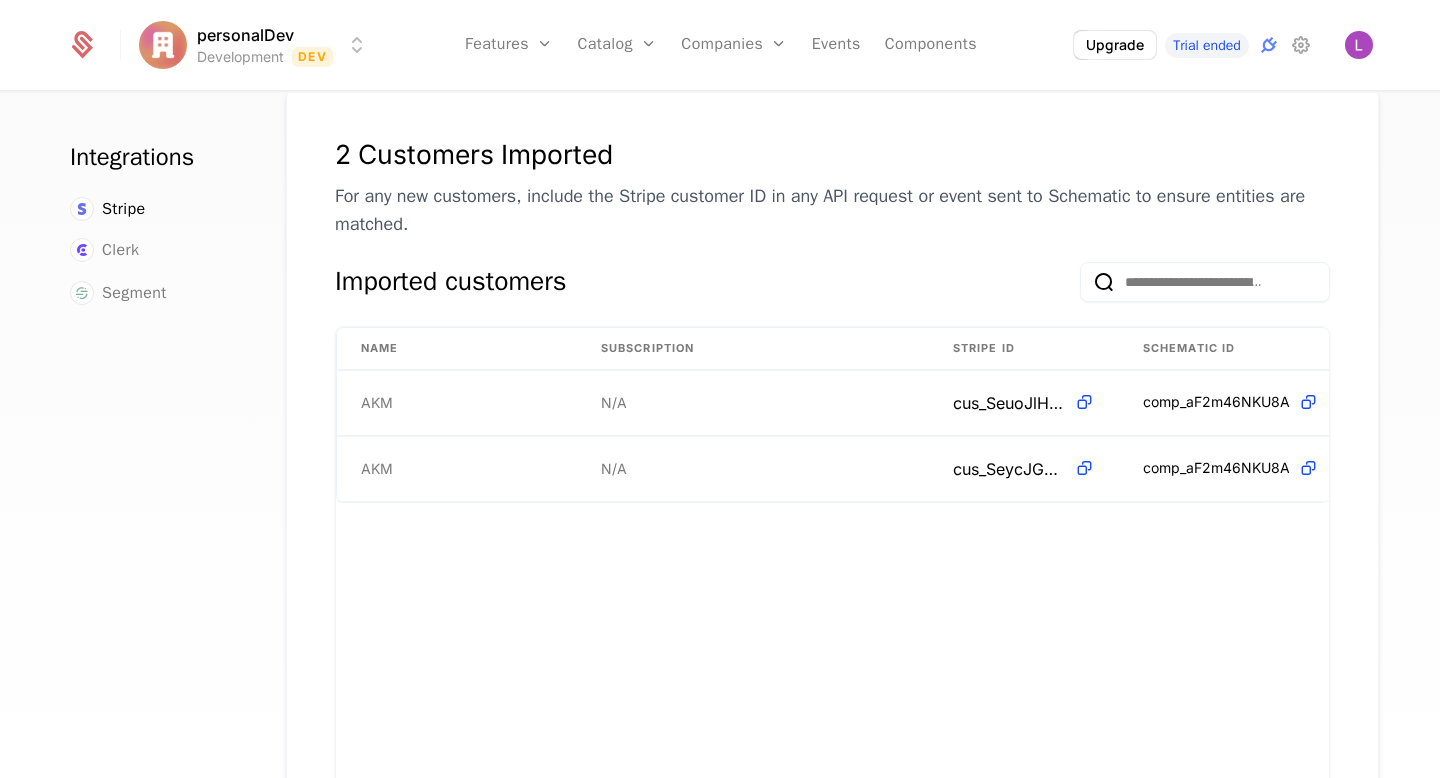 scroll, scrollTop: 0, scrollLeft: 0, axis: both 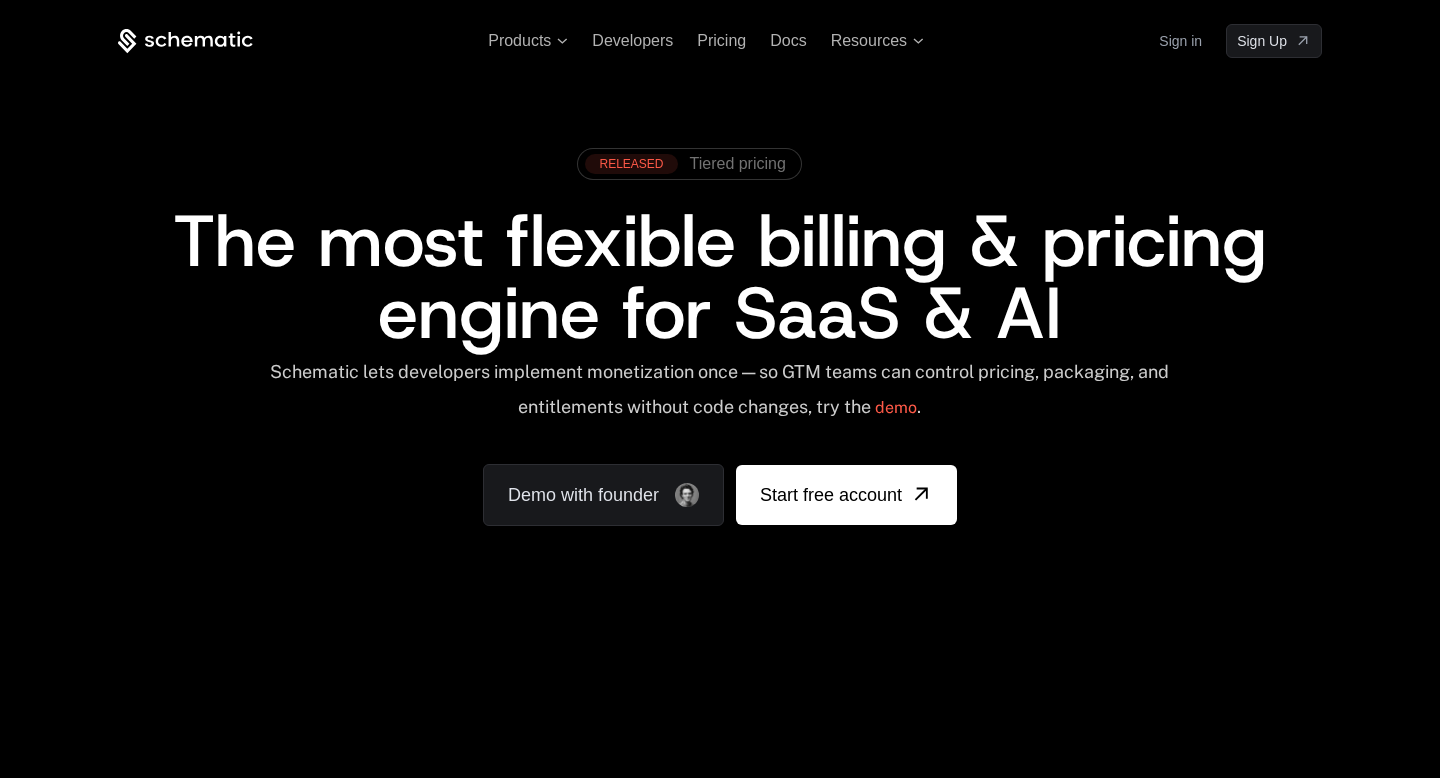 click on "Sign in" at bounding box center (1180, 41) 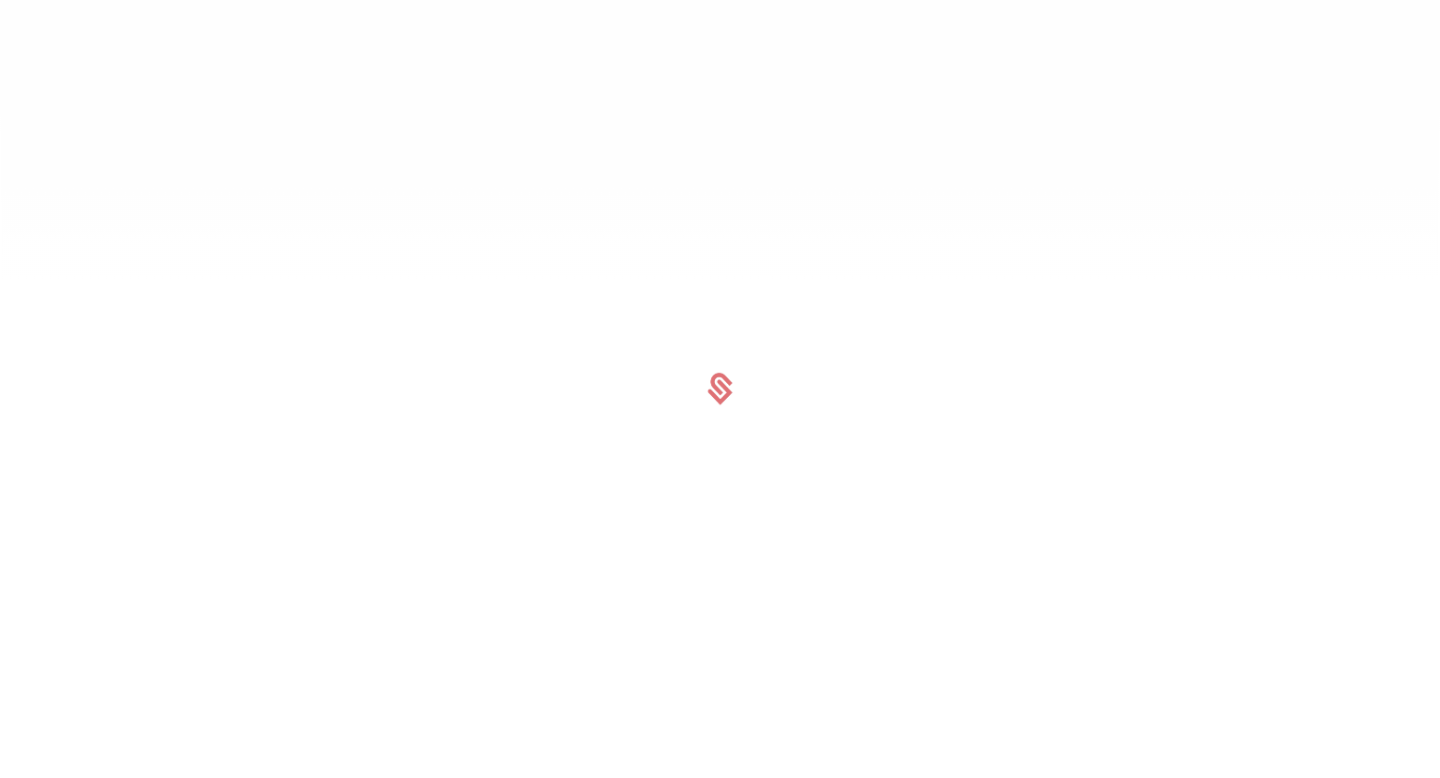 scroll, scrollTop: 0, scrollLeft: 0, axis: both 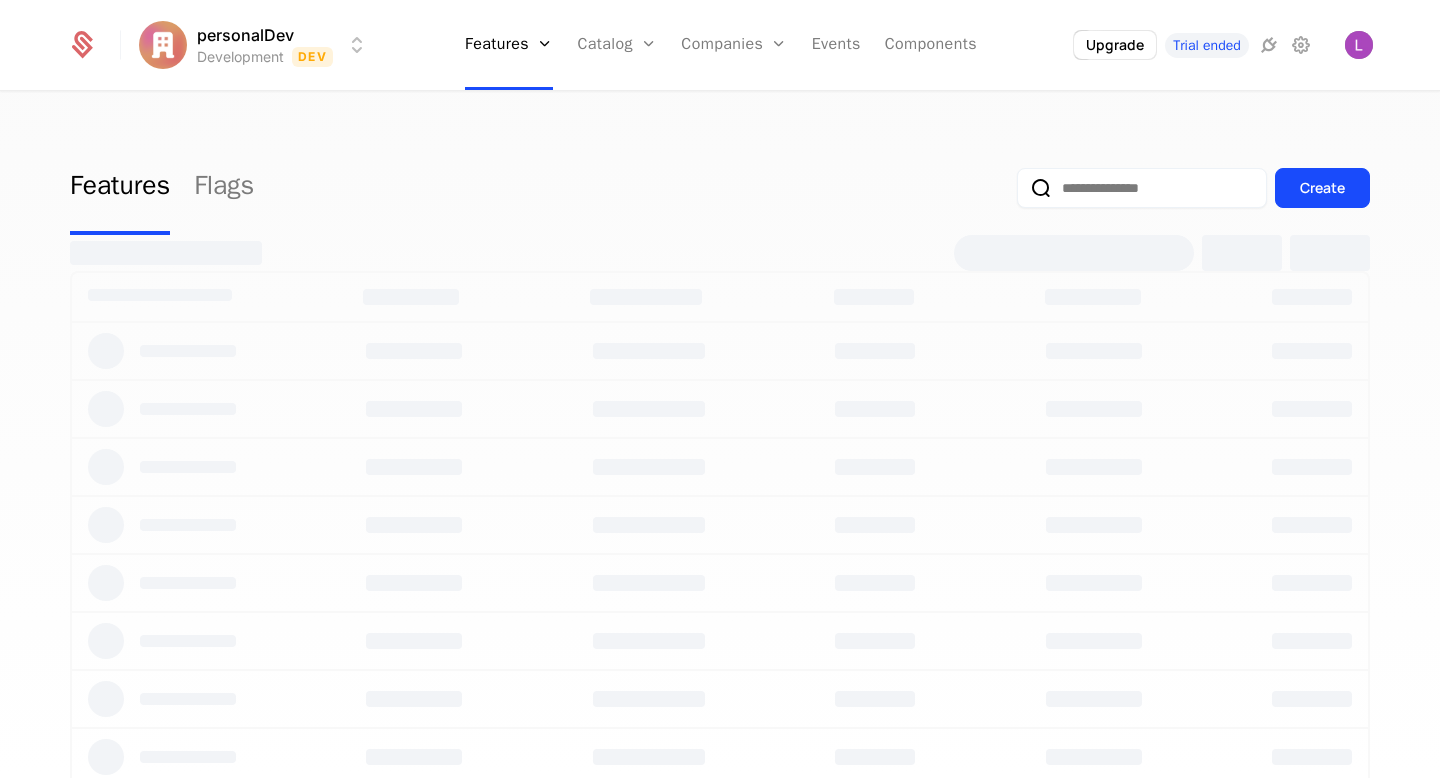 select on "**" 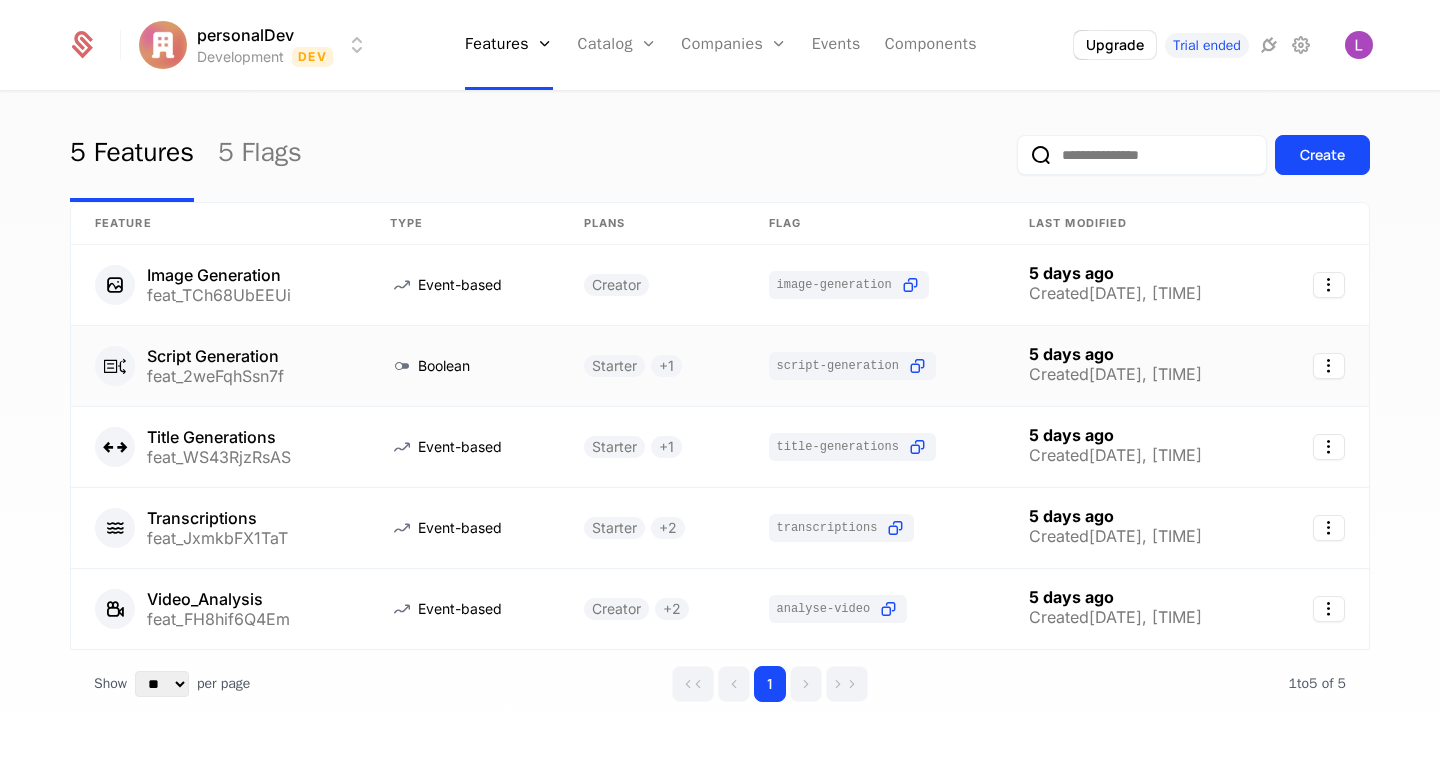 scroll, scrollTop: 73, scrollLeft: 0, axis: vertical 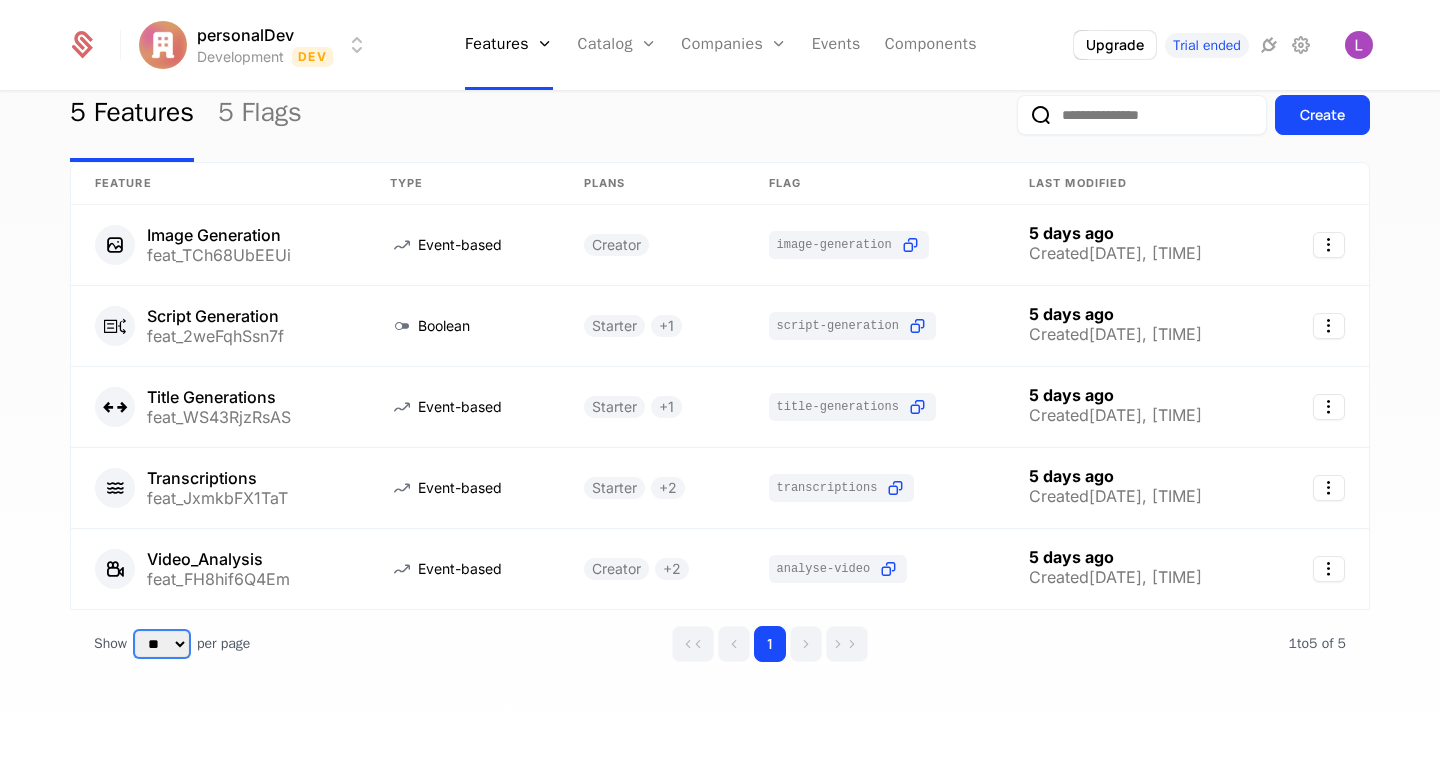 click on "** ** ** *** ***" at bounding box center (162, 644) 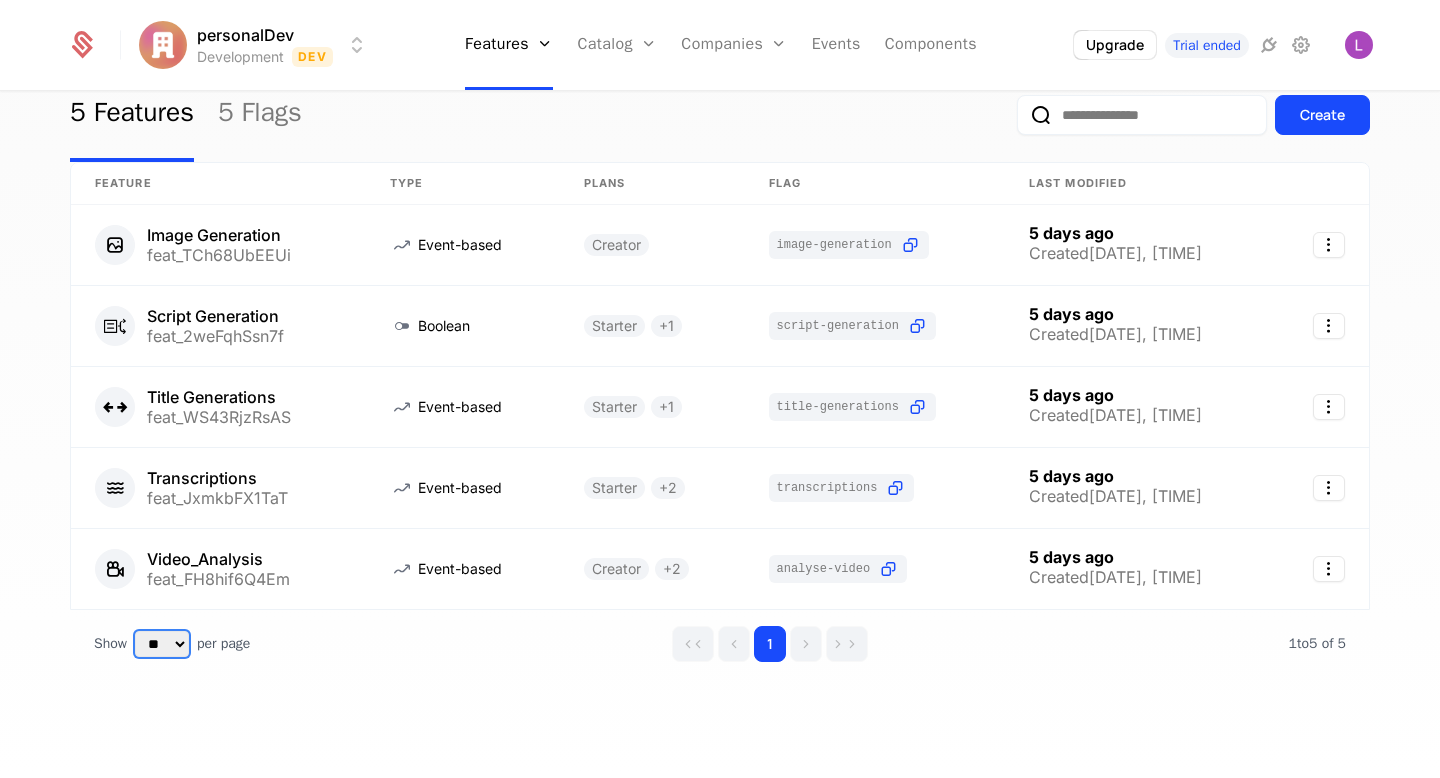 scroll, scrollTop: 0, scrollLeft: 0, axis: both 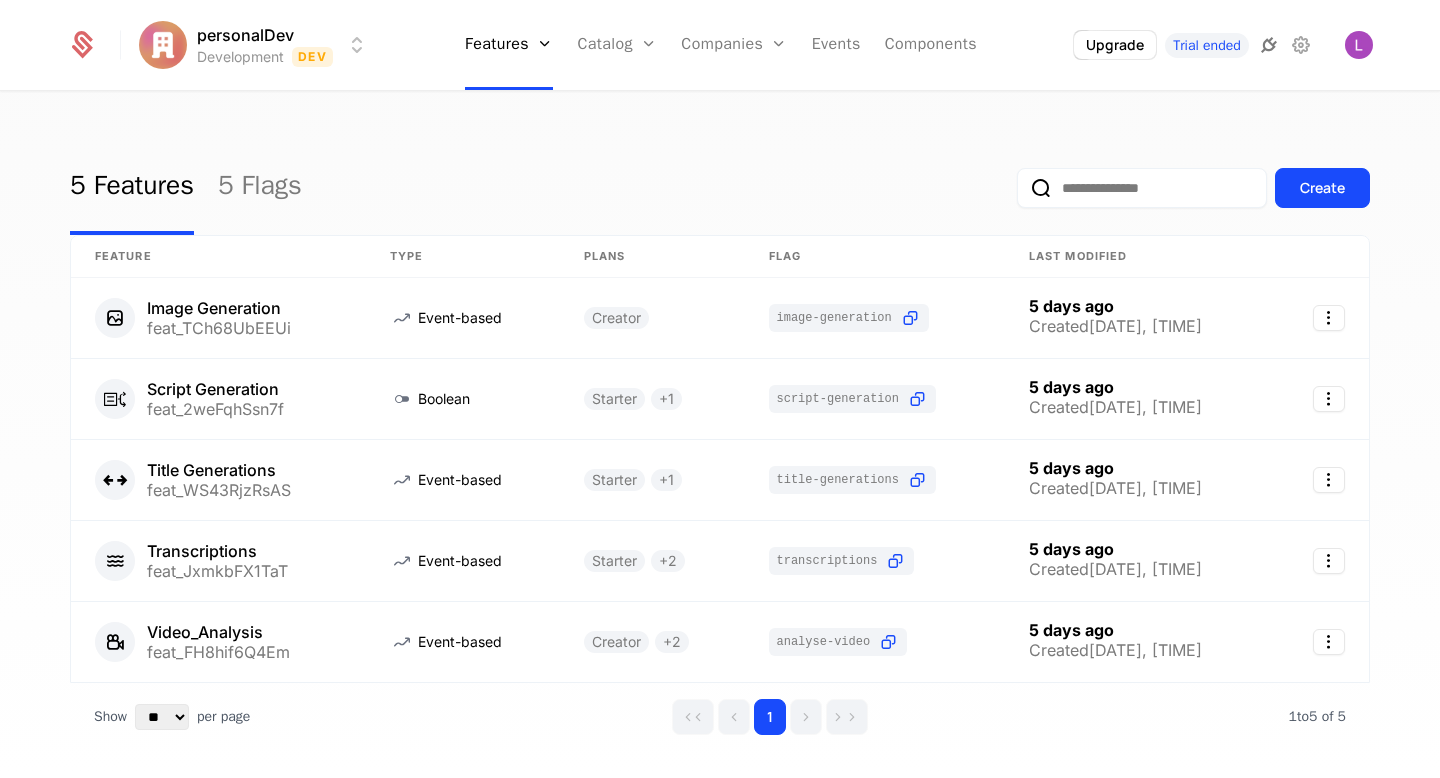 click at bounding box center (1269, 45) 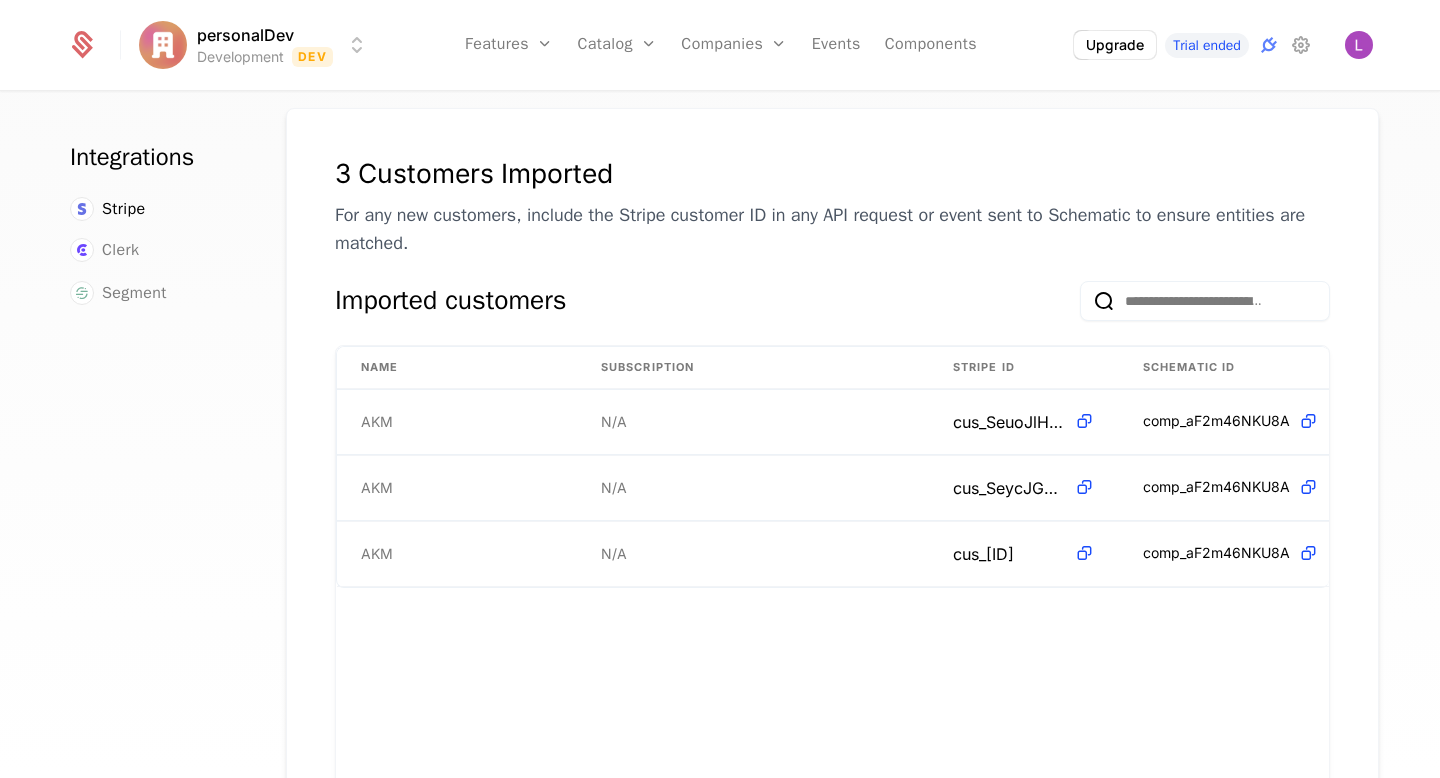 scroll, scrollTop: 294, scrollLeft: 0, axis: vertical 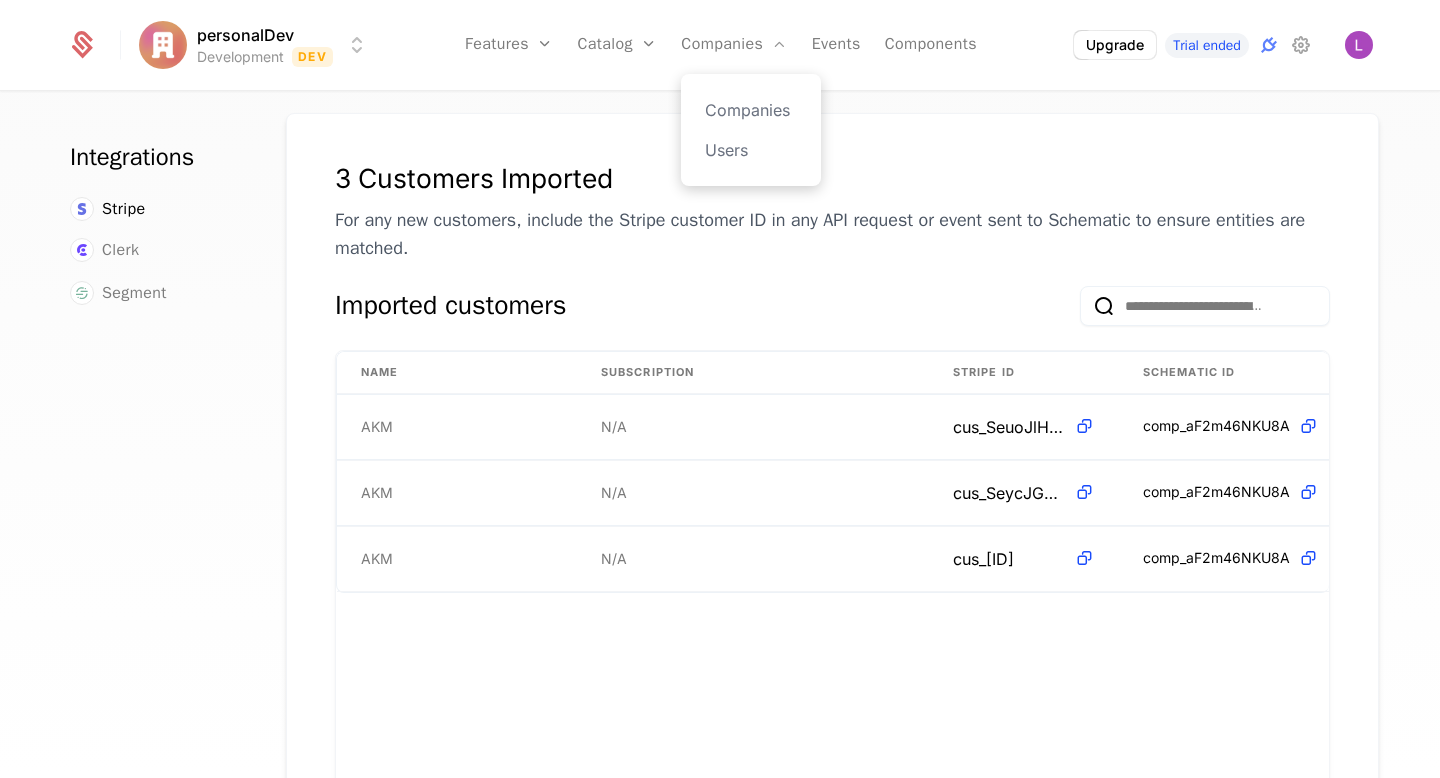 click on "Companies Users" at bounding box center [751, 130] 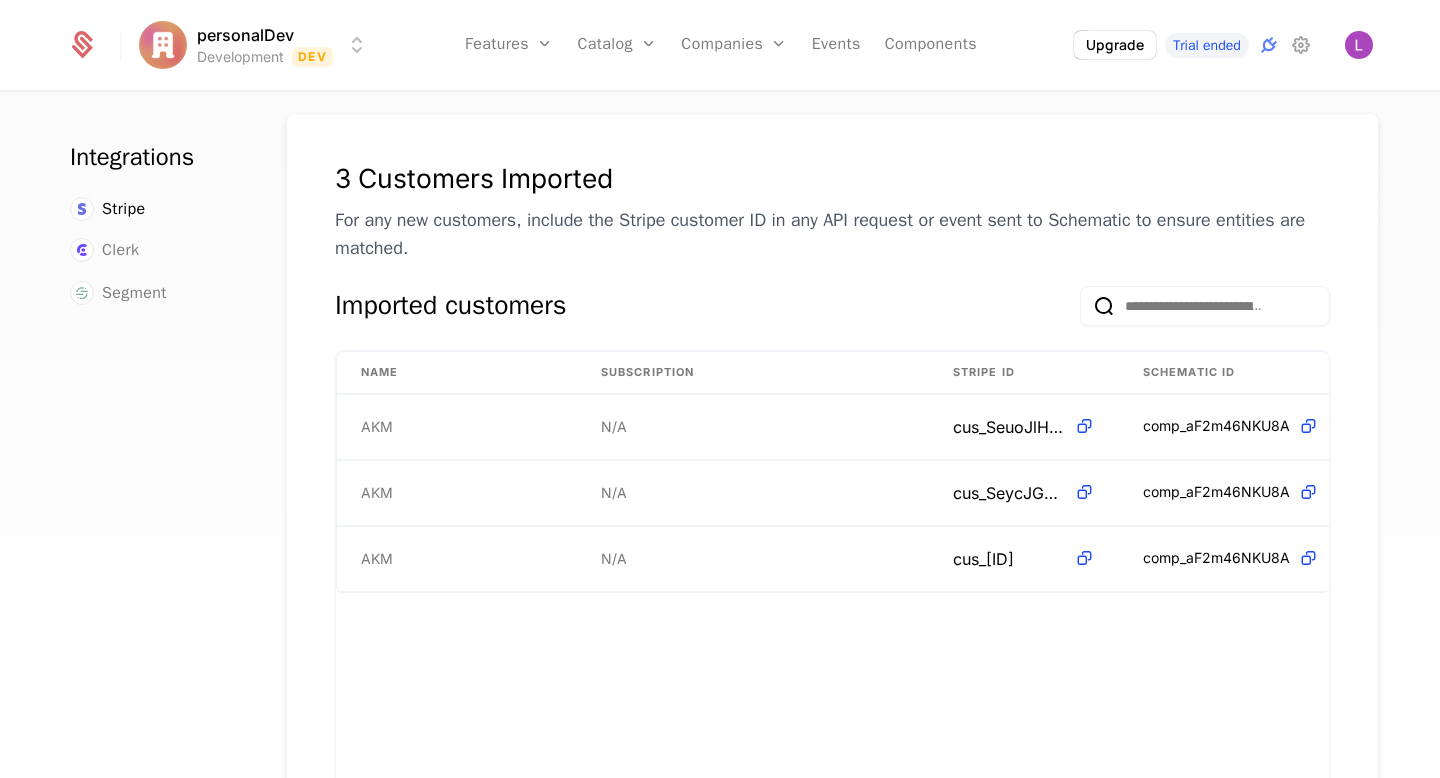 click on "3 Customers Imported     For any new customers, include the Stripe customer ID in any API request or event sent to Schematic to ensure entities are matched.  Imported customers Name Subscription Stripe ID Schematic ID AKM N/A cus_[ID] comp_[ID] AKM N/A cus_[ID] comp_[ID] AKM N/A cus_[ID] comp_[ID]" at bounding box center (832, 549) 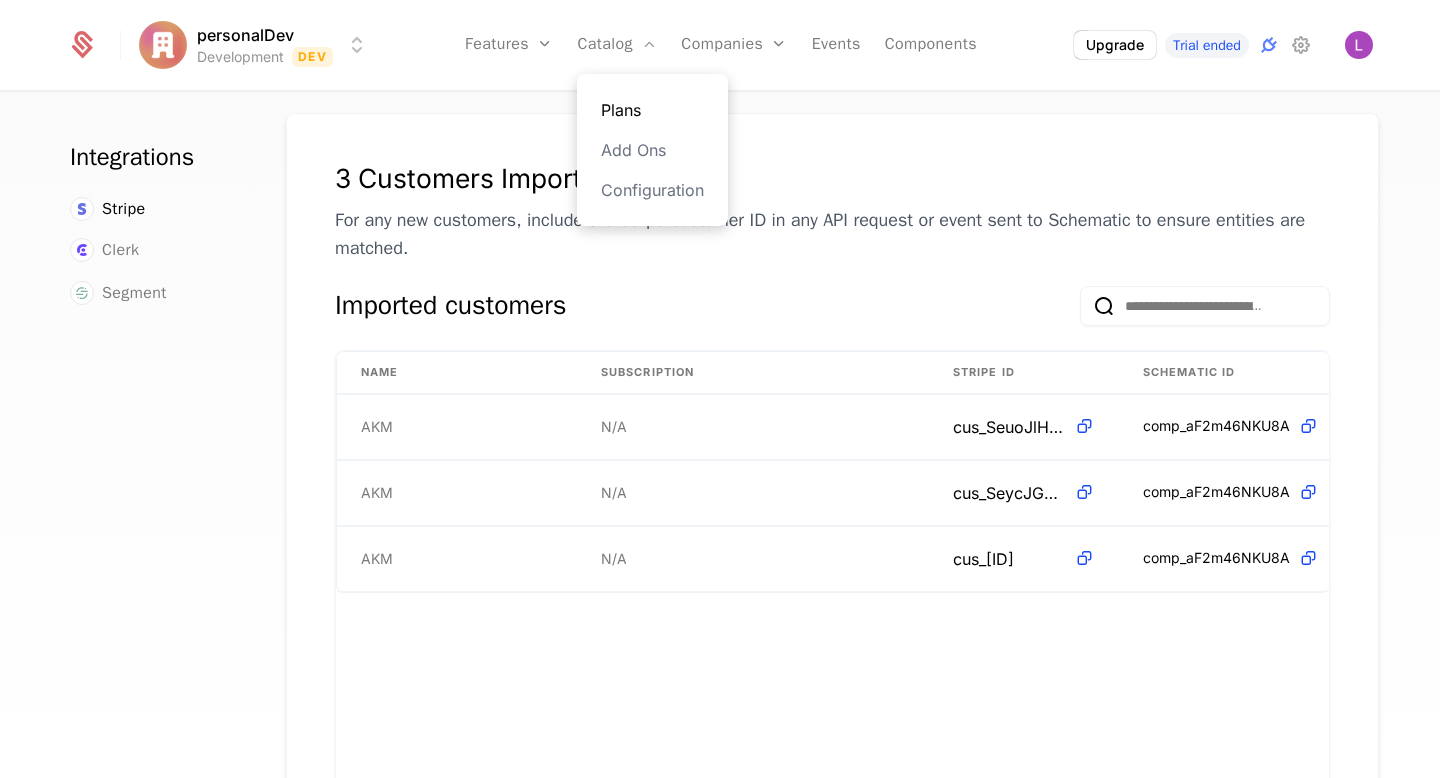 click on "Plans" at bounding box center (652, 110) 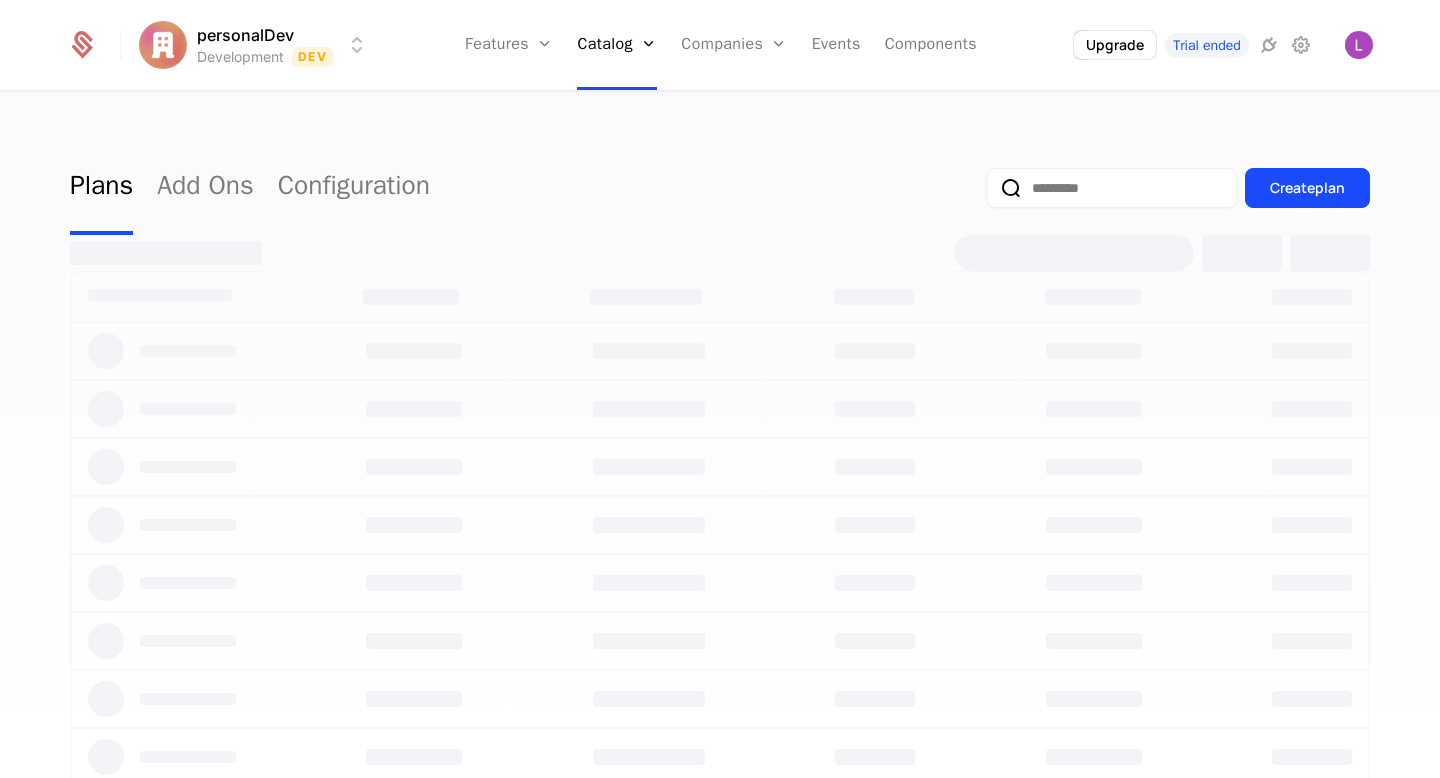 select on "**" 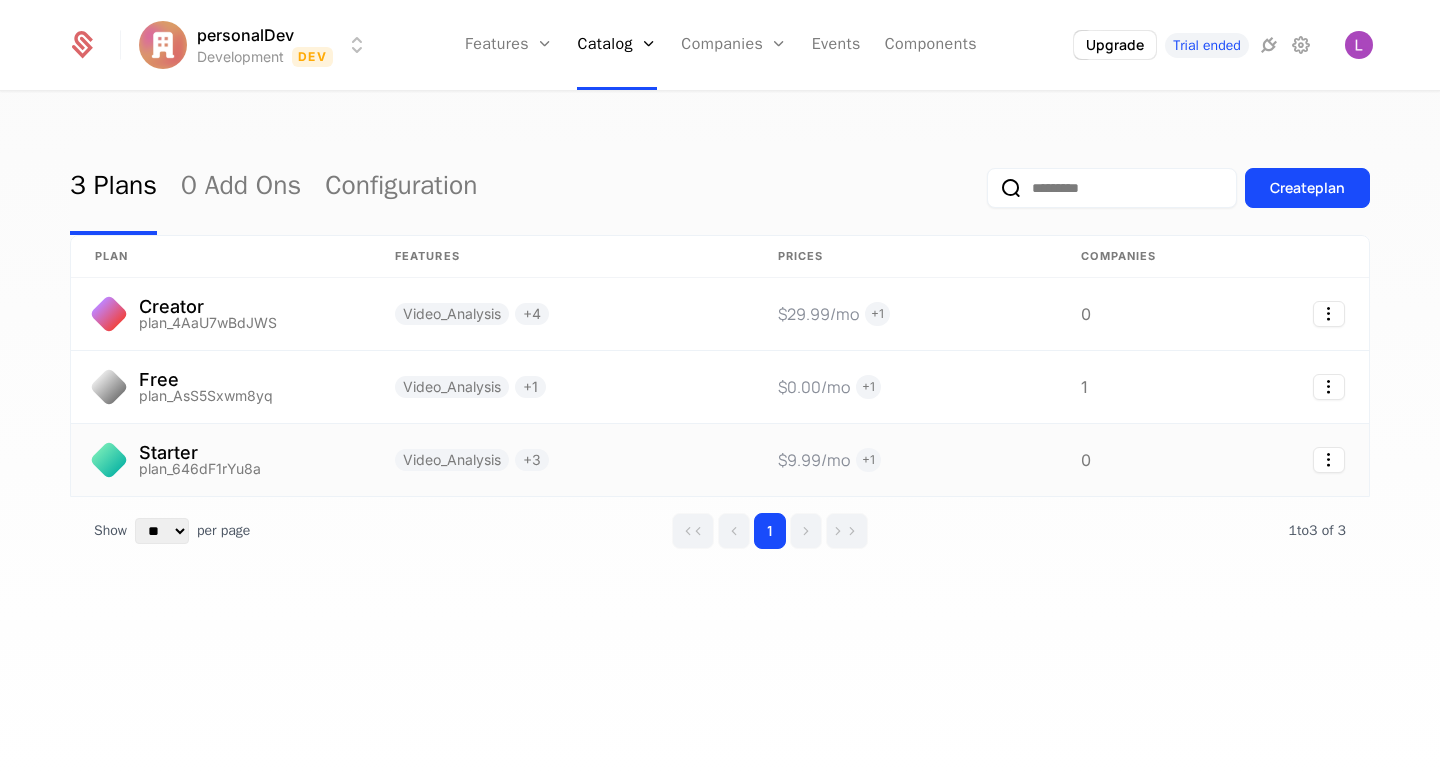 click on "Starter plan_646dF1rYu8a" at bounding box center [221, 460] 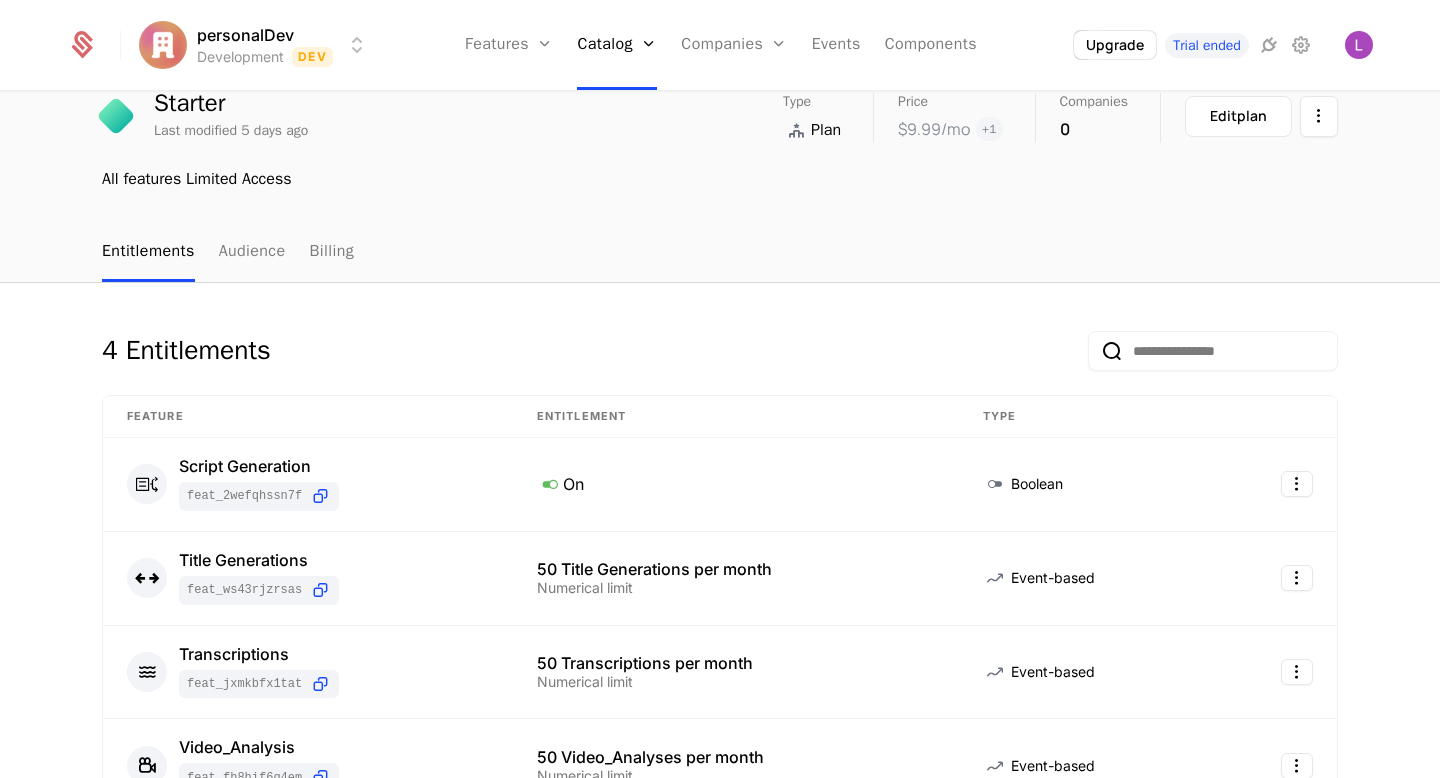 scroll, scrollTop: 0, scrollLeft: 0, axis: both 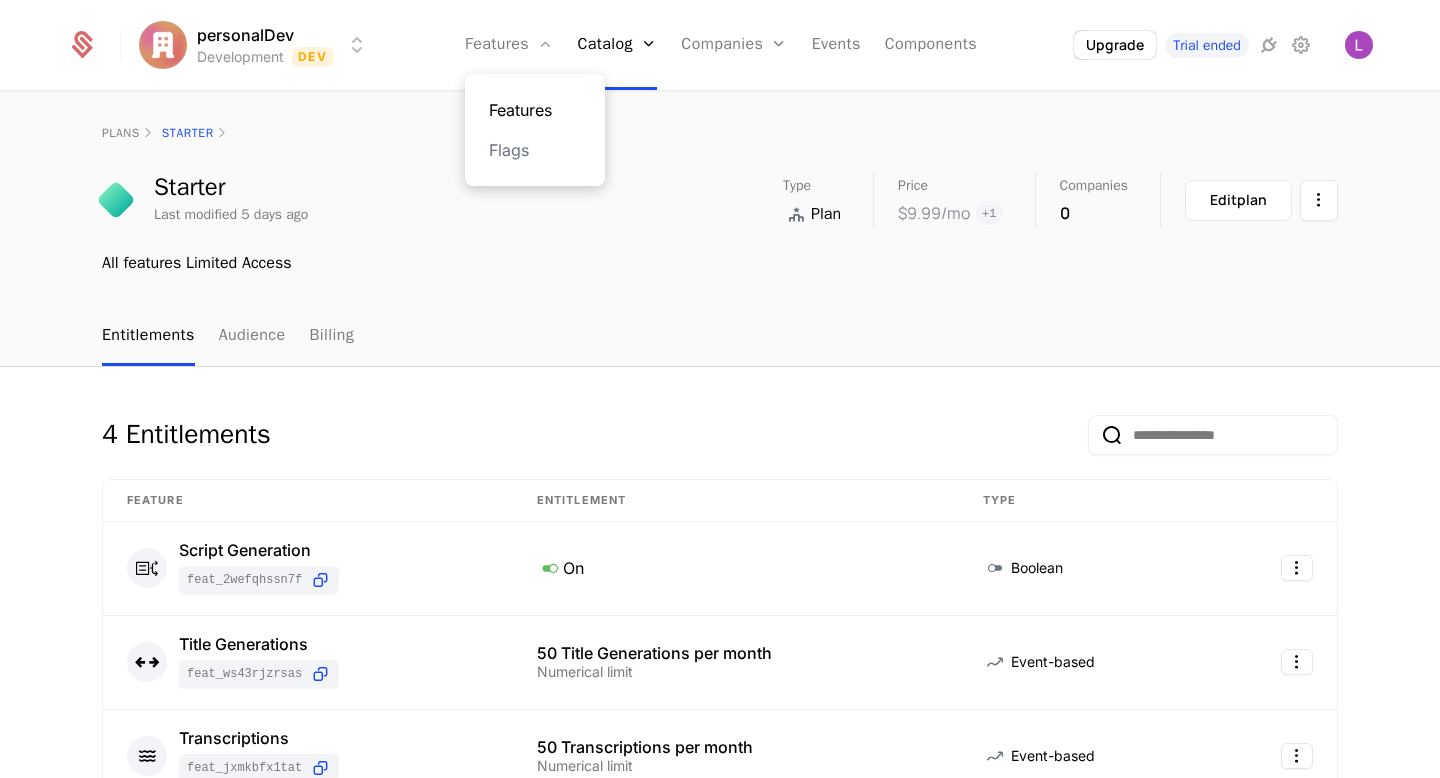 click on "Features" at bounding box center [535, 110] 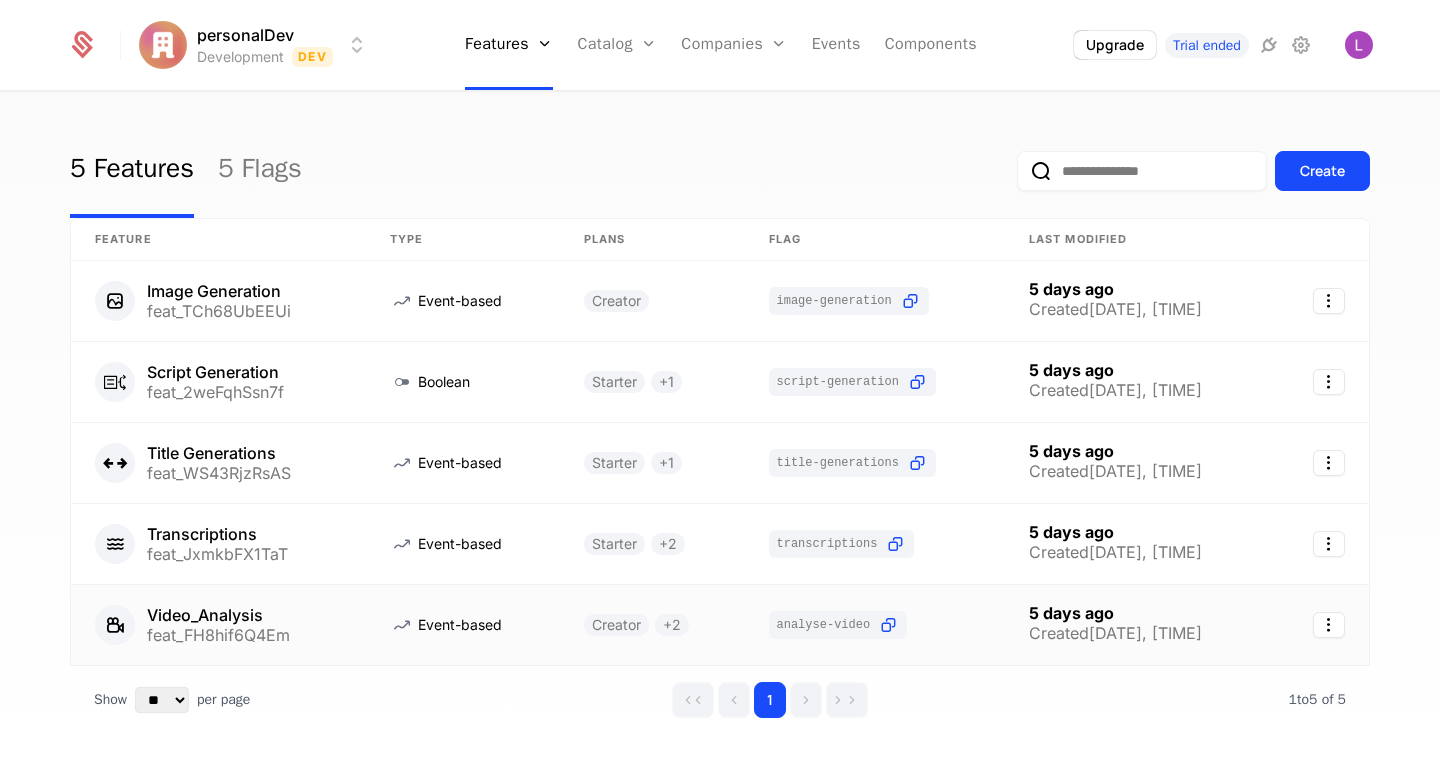 scroll, scrollTop: 27, scrollLeft: 0, axis: vertical 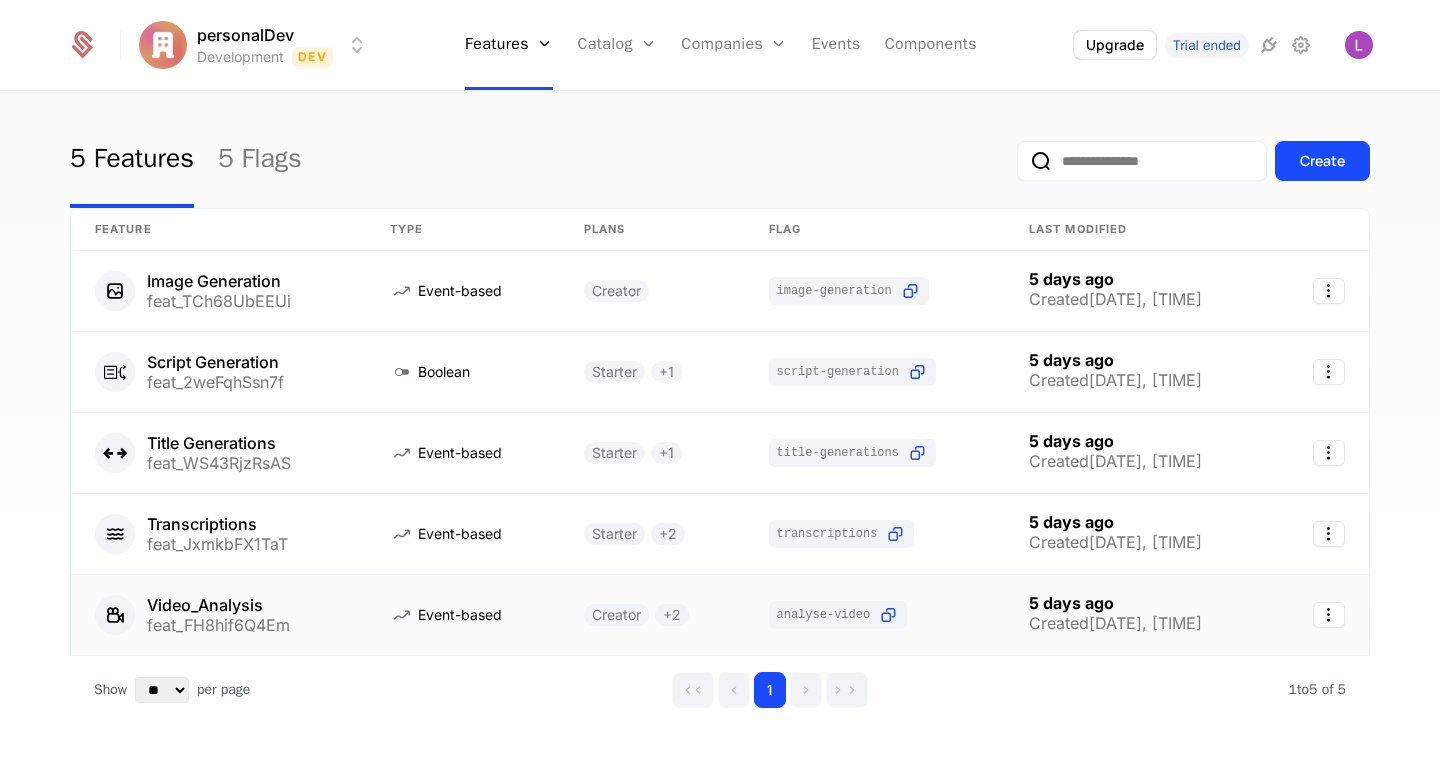 click on "Video_Analysis" at bounding box center [218, 605] 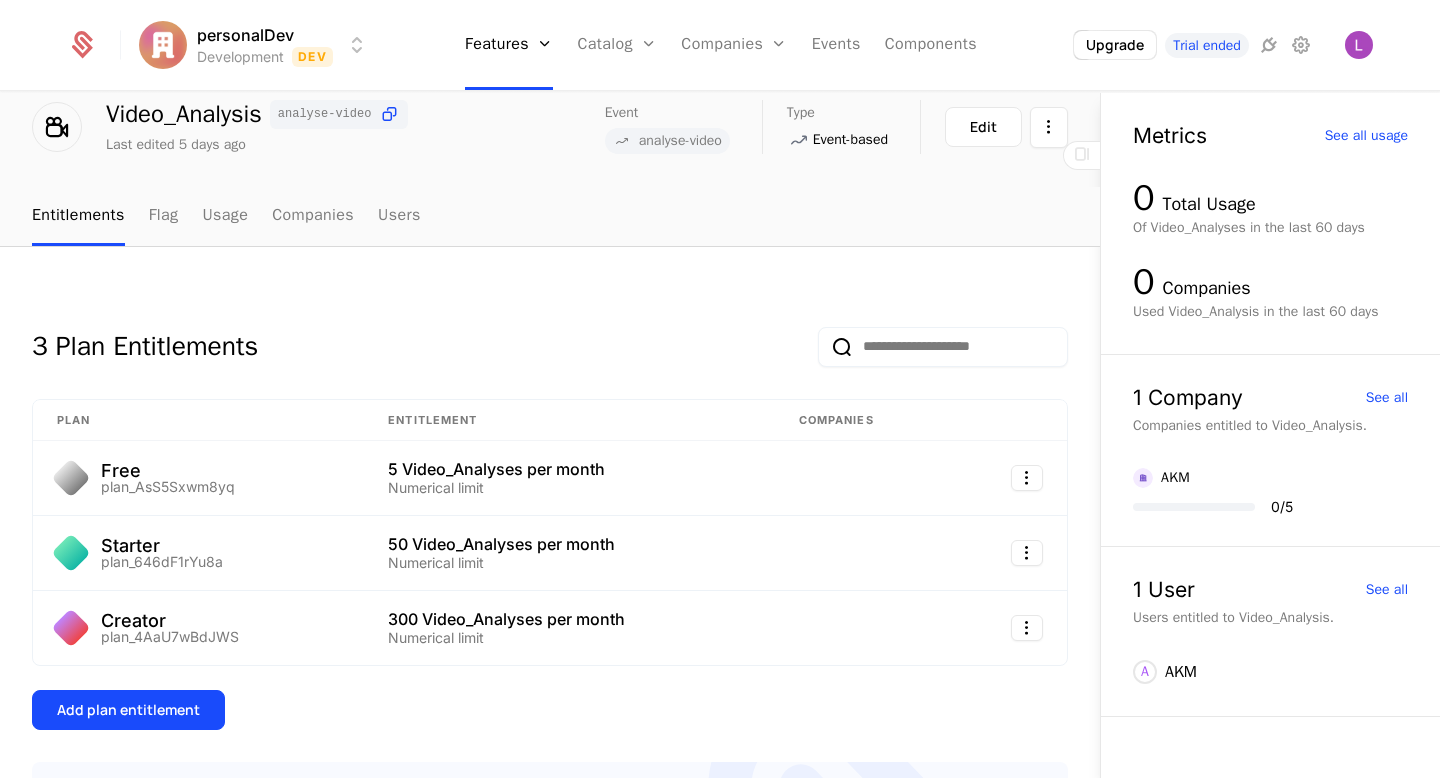 scroll, scrollTop: 83, scrollLeft: 0, axis: vertical 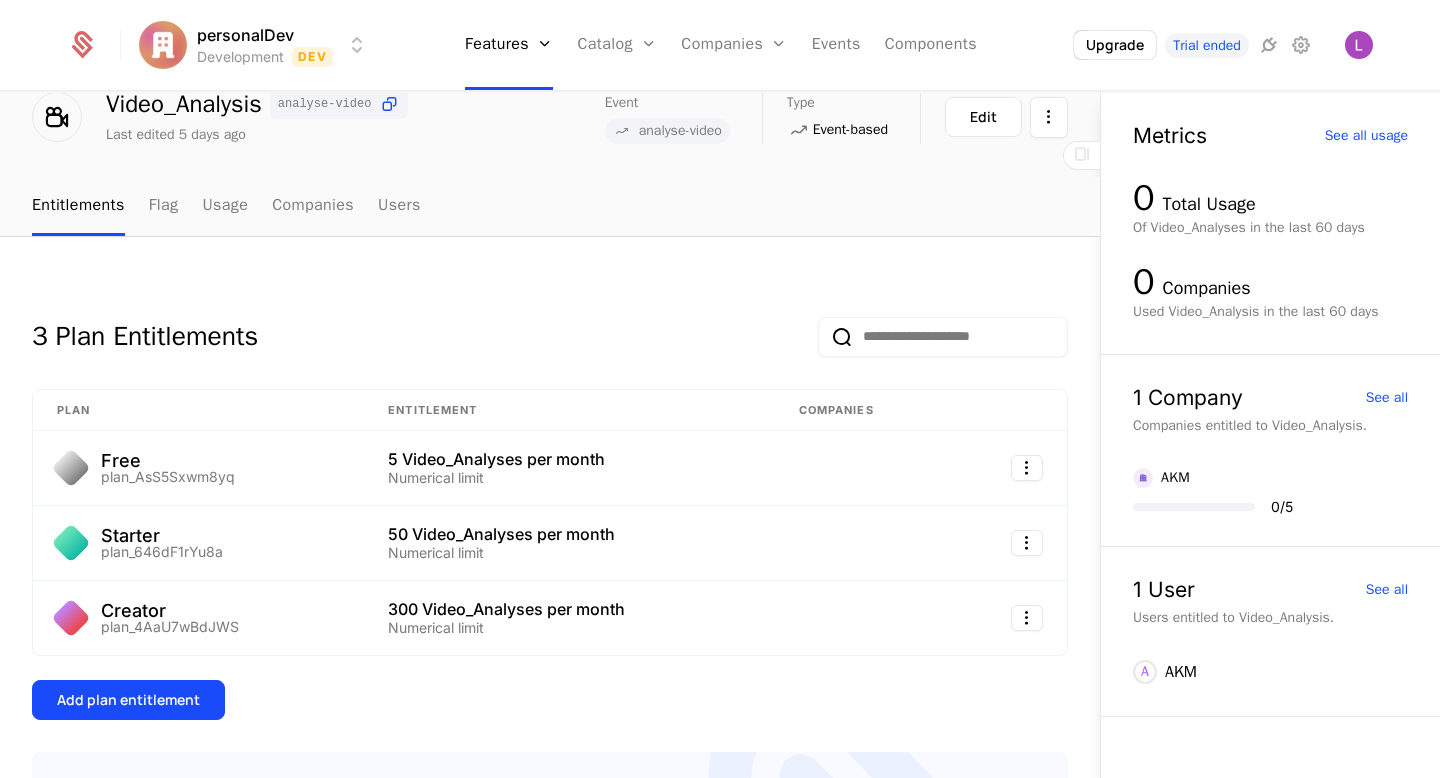 select on "**" 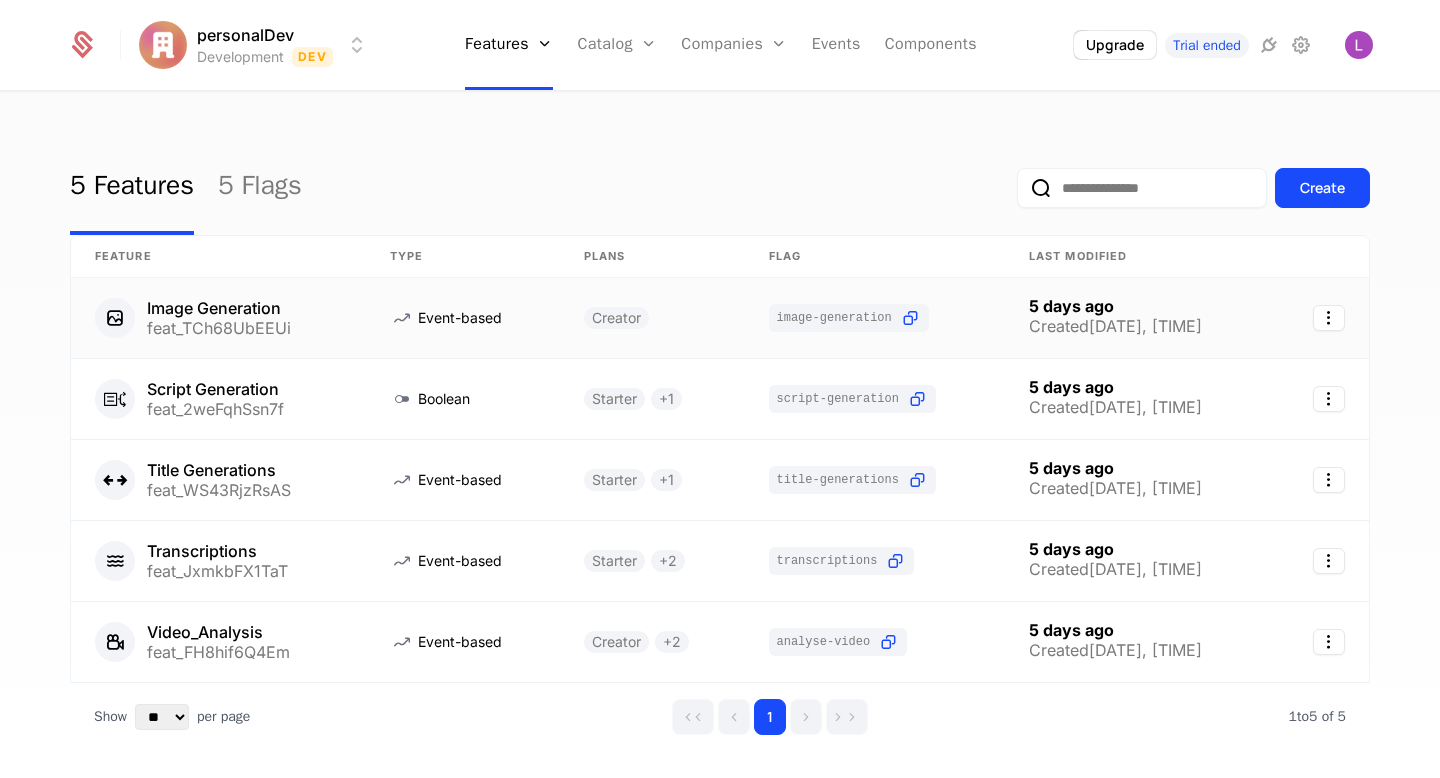 click on "feat_TCh68UbEEUi" at bounding box center [219, 328] 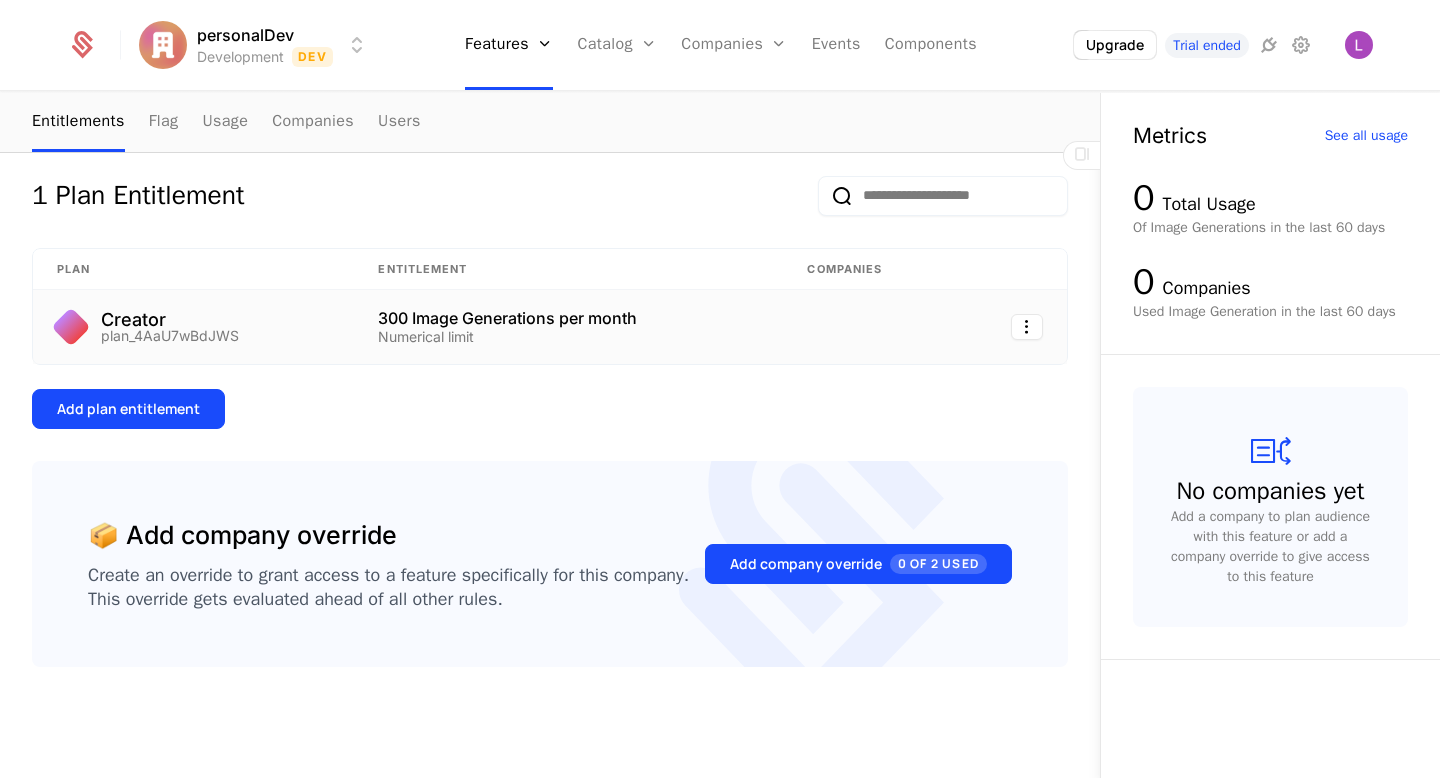 scroll, scrollTop: 0, scrollLeft: 0, axis: both 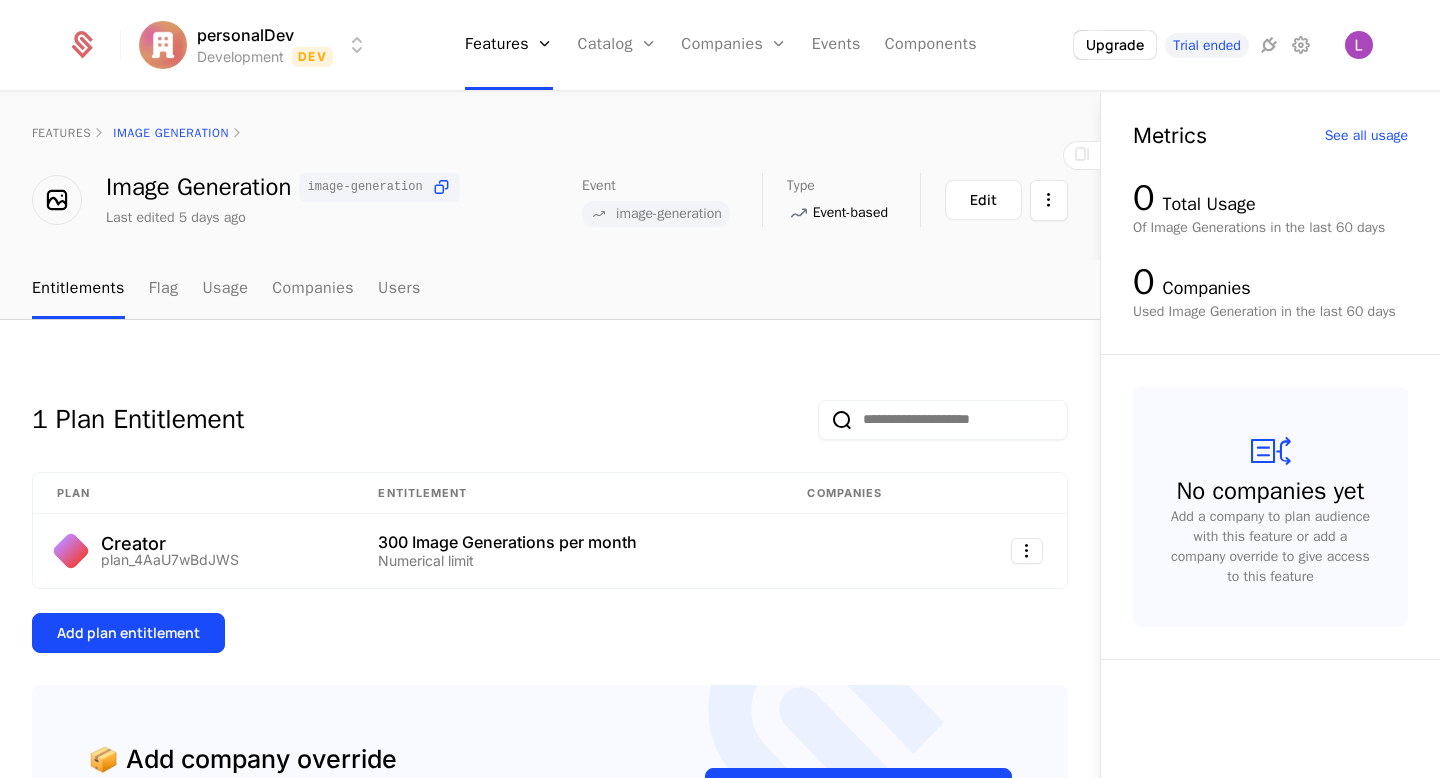 select on "**" 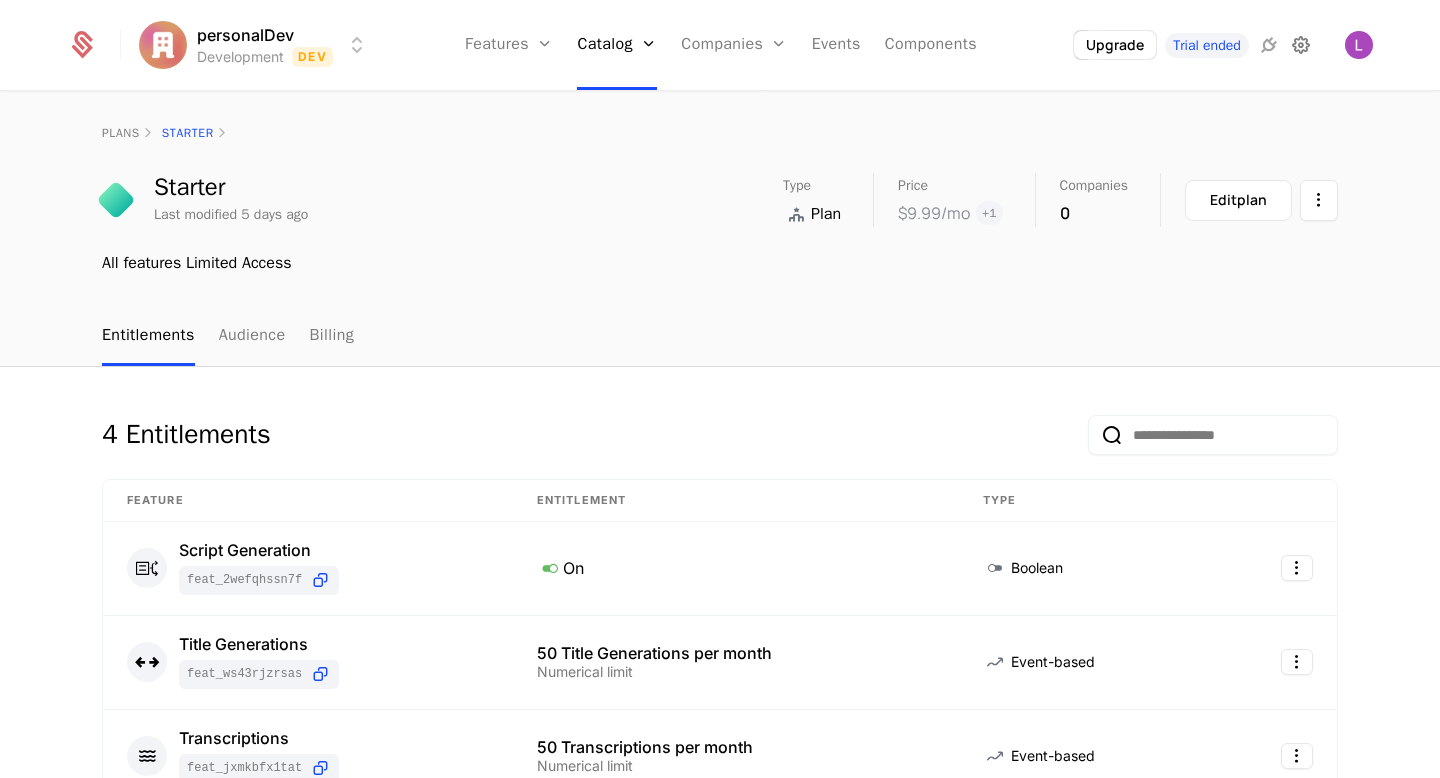 click at bounding box center [1301, 45] 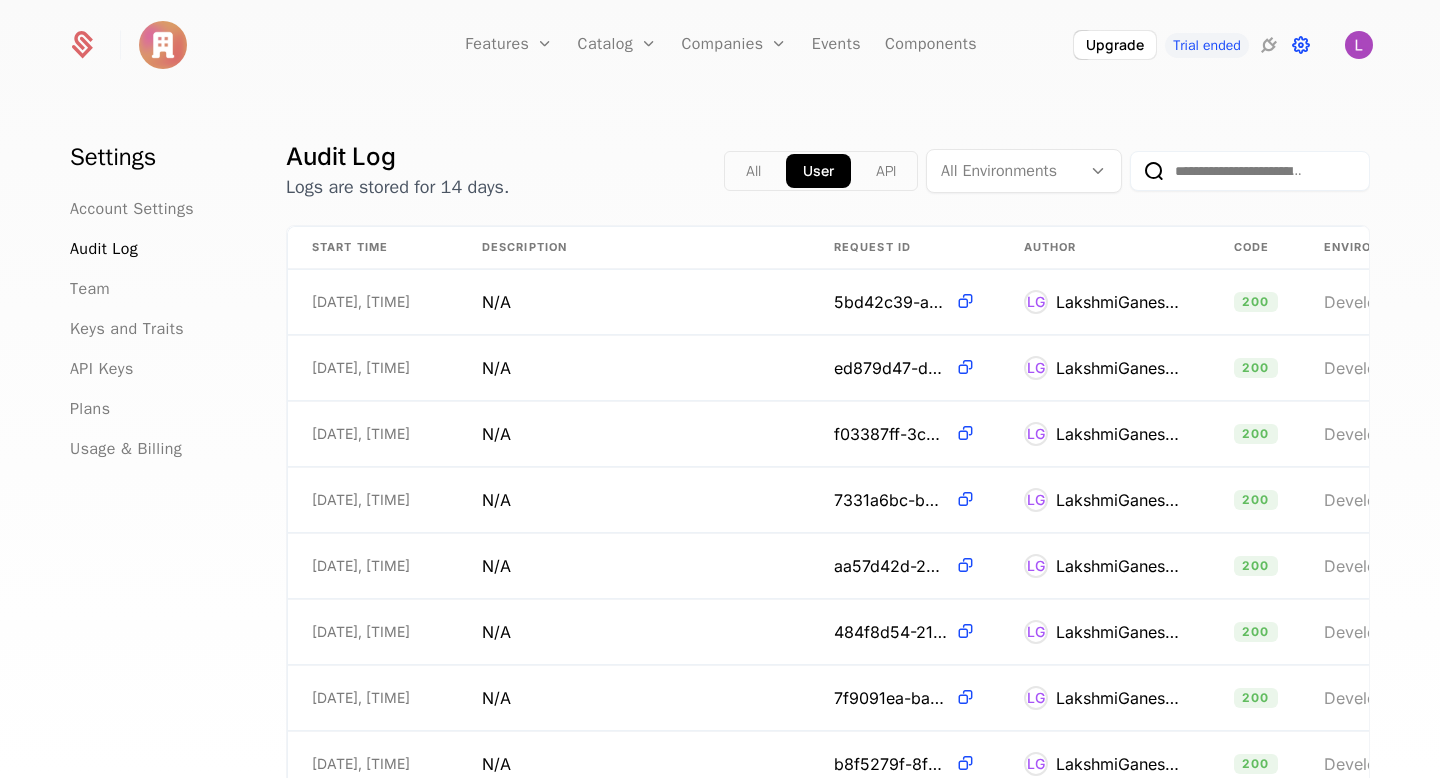 click at bounding box center (1301, 45) 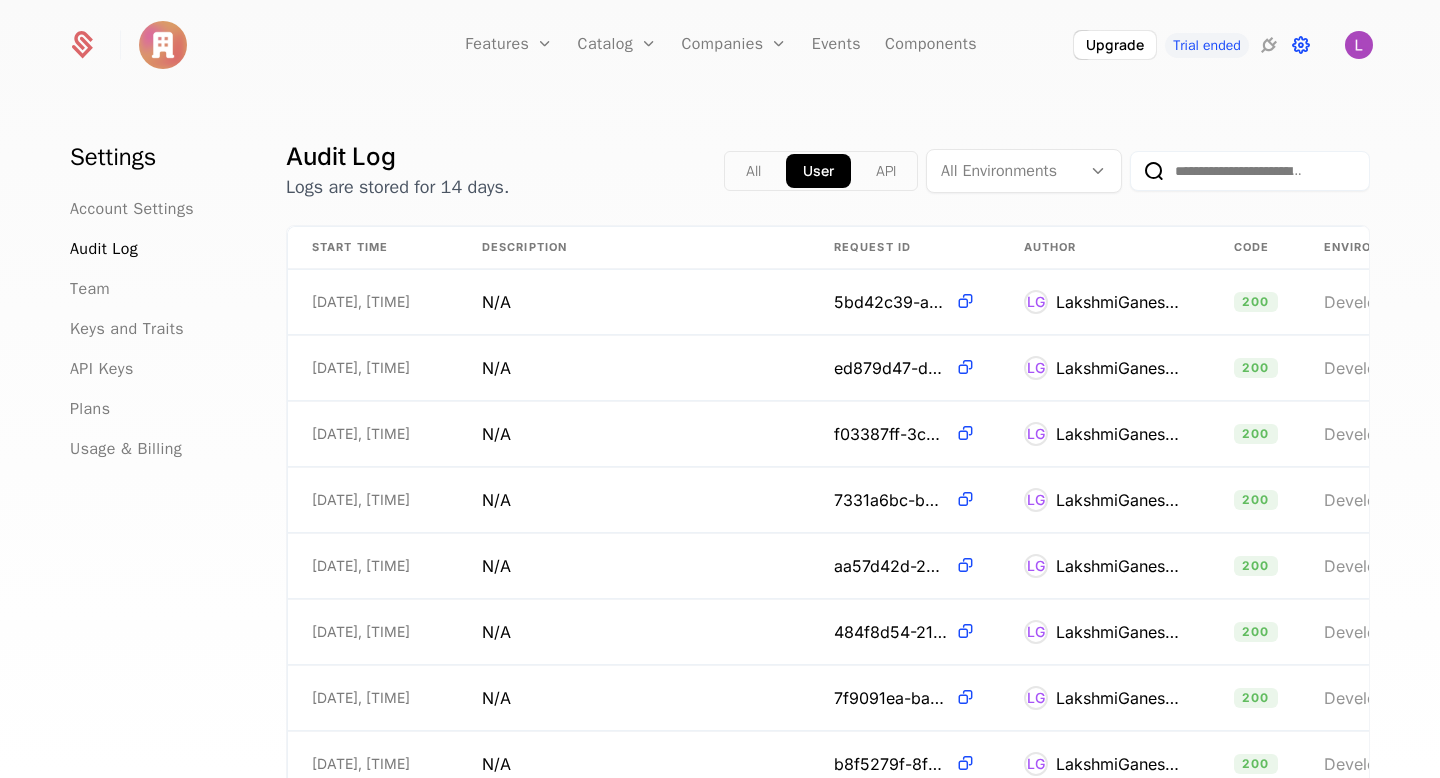 click at bounding box center [1301, 45] 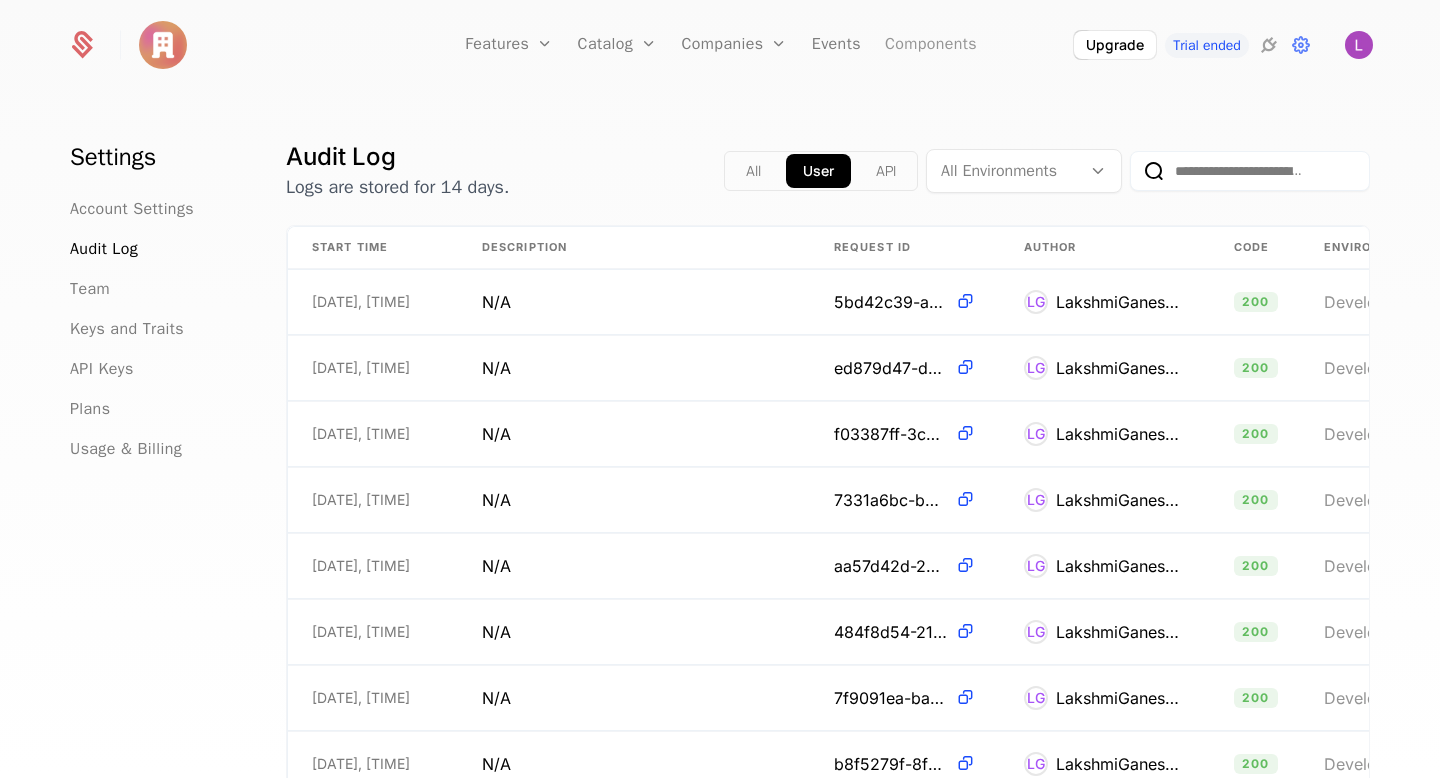 click on "Components" at bounding box center (931, 45) 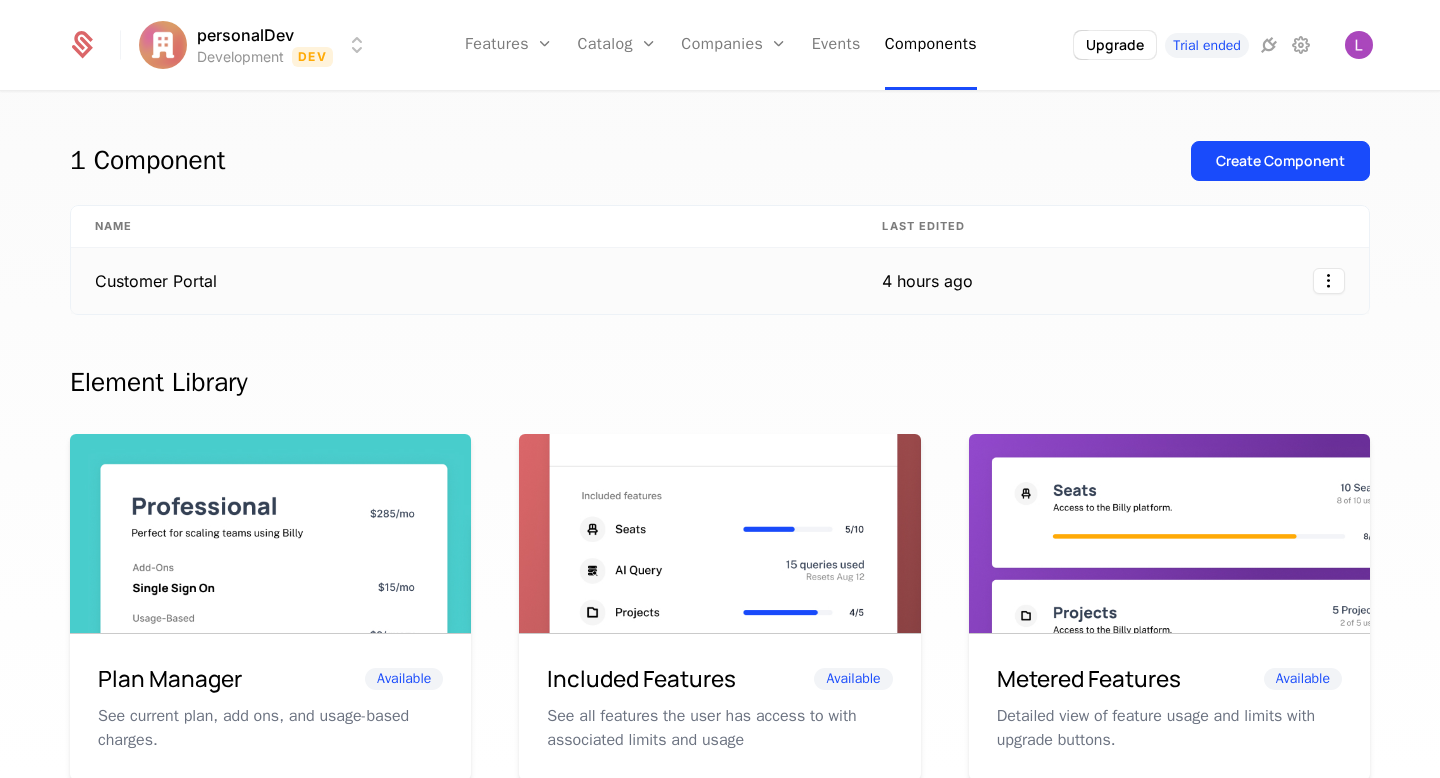 click on "Customer Portal" at bounding box center (464, 281) 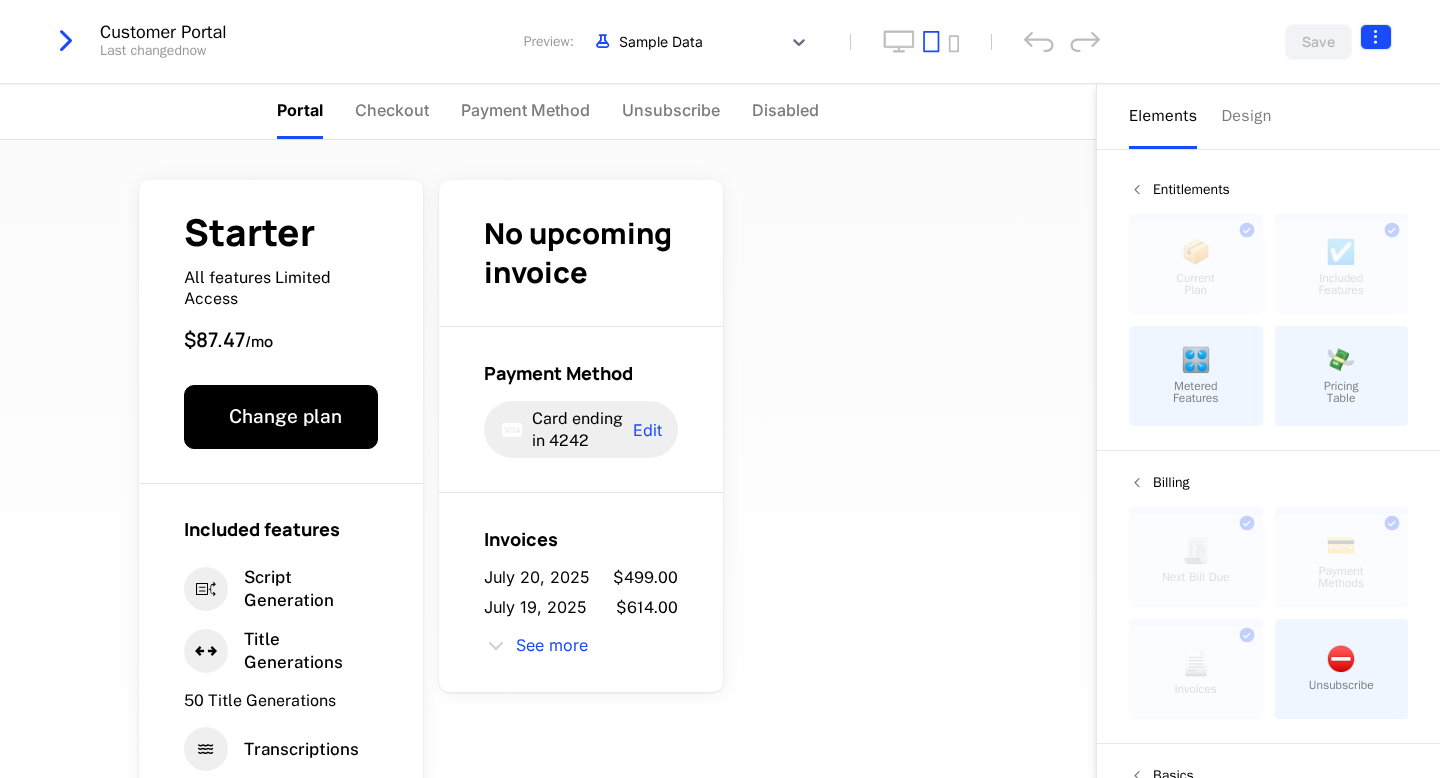 click on "personalDev Development Dev Features Features Flags Catalog Plans Add Ons Configuration Companies Companies Users Events Components Upgrade Trial ended Customer Portal Last changed  now Preview: Sample Data Save Portal Checkout Payment Method Unsubscribe Disabled Starter All features Limited Access $87.47 / mo Change plan Included features Script Generation Title Generations 50   Title Generations Transcriptions 50   Transcriptions Video_Analysis 50   Video_Analyses No upcoming invoice Payment Method Card ending in   4242 Edit Invoices July 20, 2025 $499.00 July 19, 2025 $614.00 See more Powered by   Elements Design Entitlements 📦 Current Plan This component can only be used once ☑️ Included Features This component can only be used once 🎛️ Metered Features 💸 Pricing Table Billing 🧾 Next Bill Due This component can only be used once 💳 Payment Methods This component can only be used once 📄 Invoices This component can only be used once ⛔️ Unsubscribe Basics ✏️ Text" at bounding box center [720, 389] 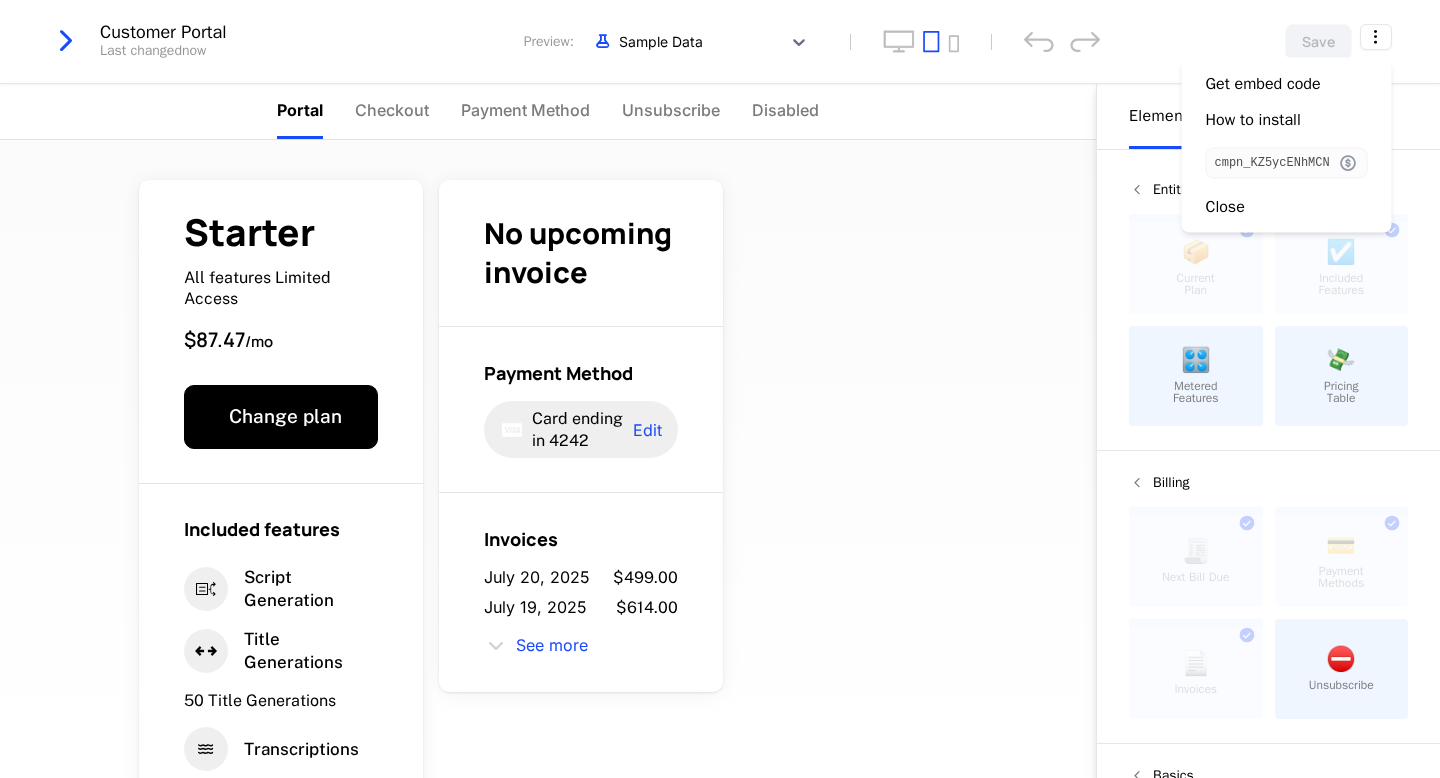 click at bounding box center [1348, 163] 